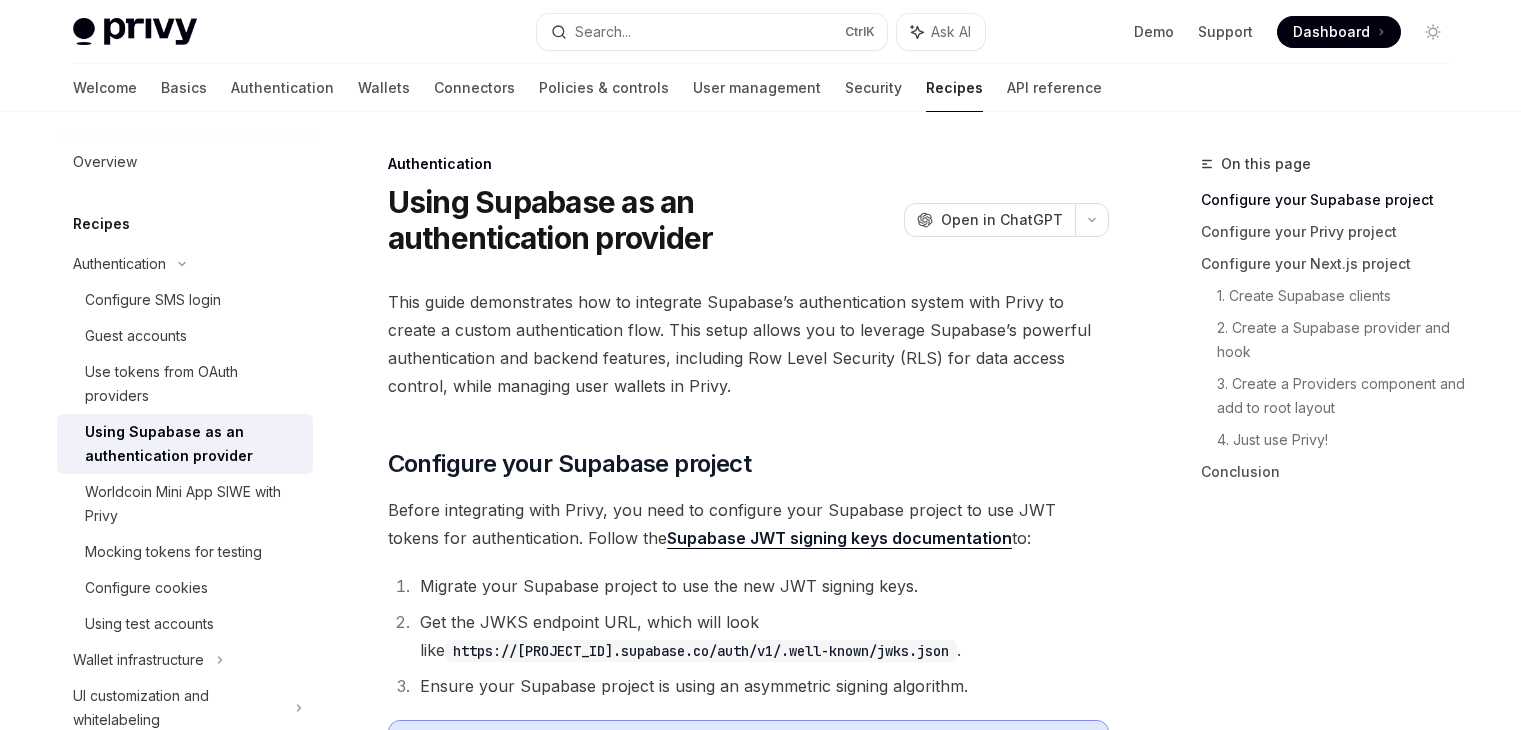 scroll, scrollTop: 0, scrollLeft: 0, axis: both 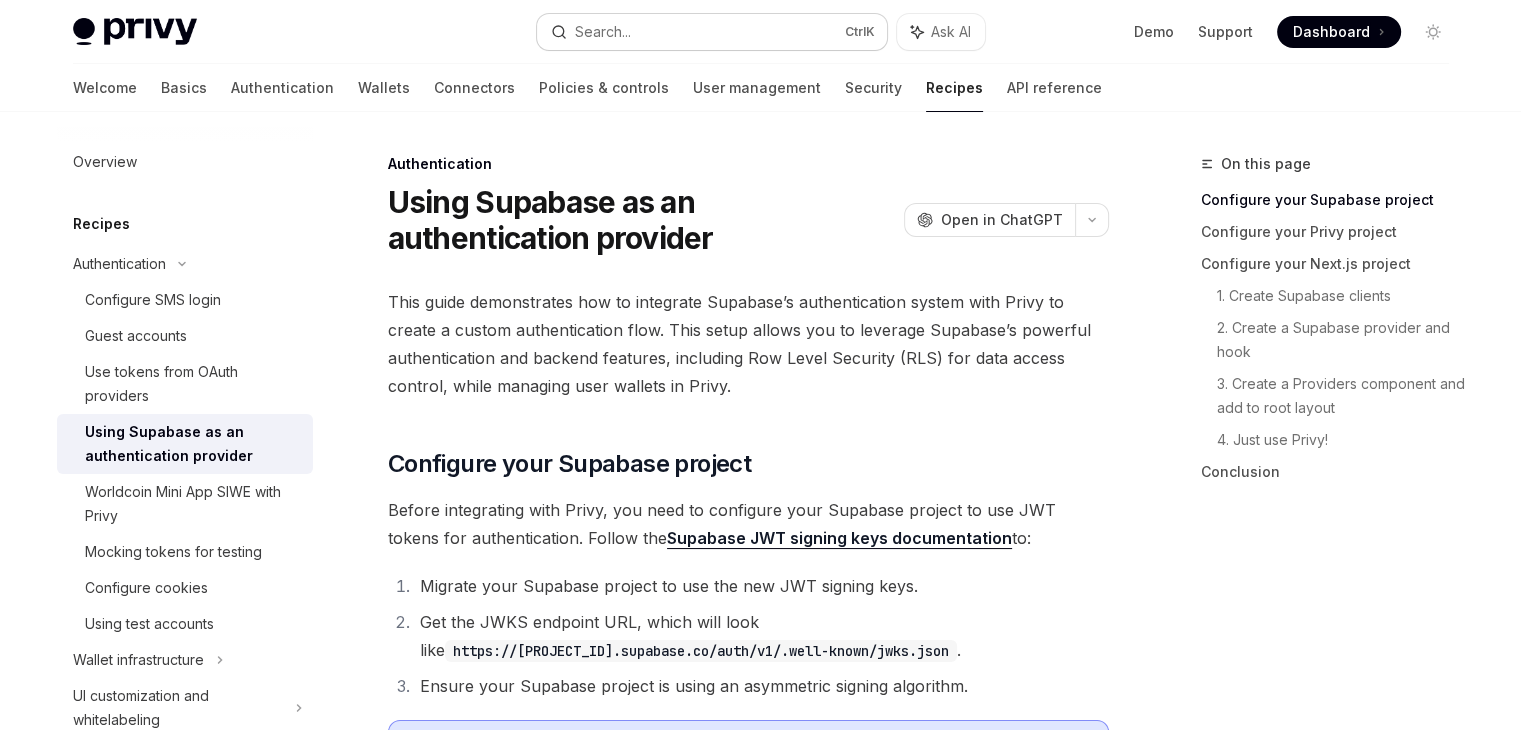 click on "Search..." at bounding box center [603, 32] 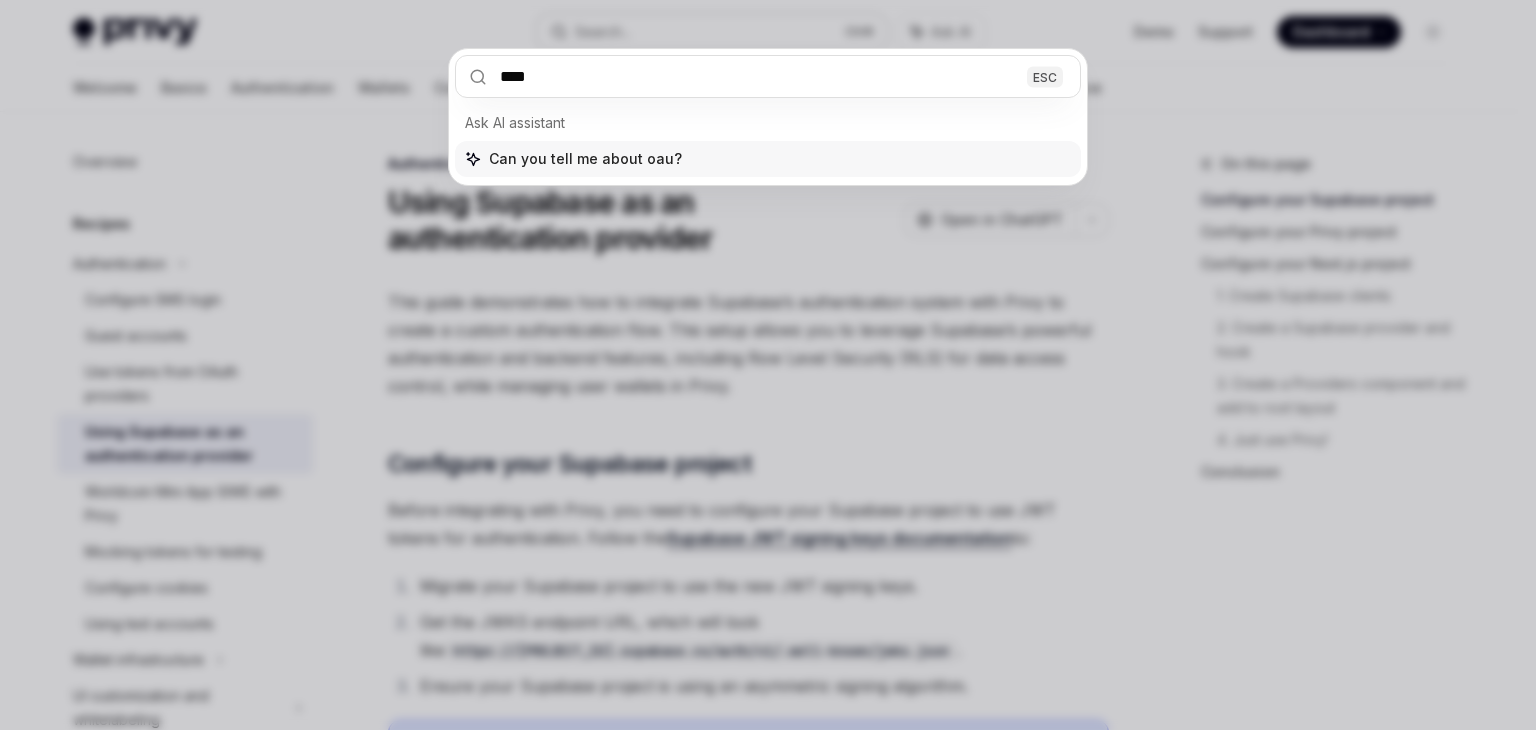 type on "*****" 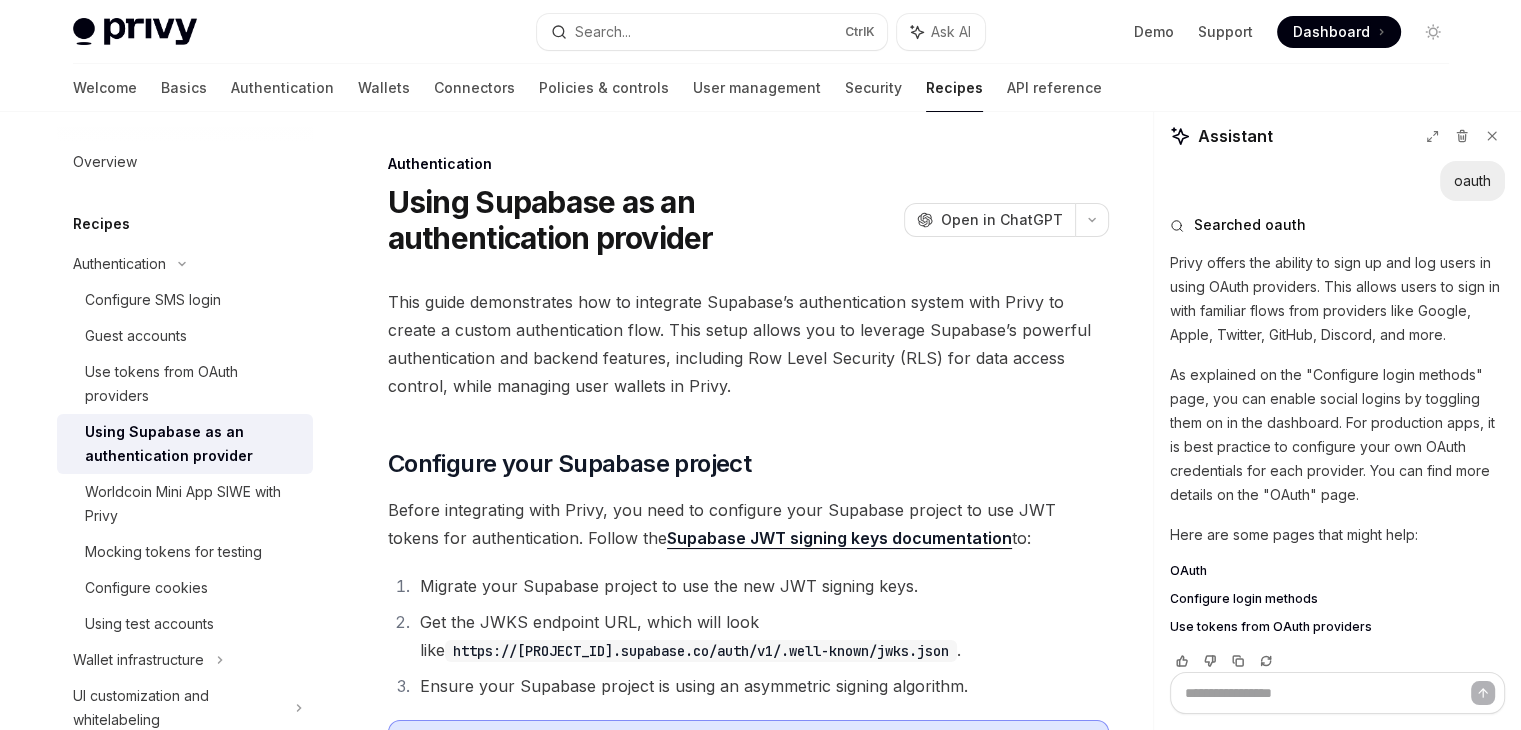 scroll, scrollTop: 44, scrollLeft: 0, axis: vertical 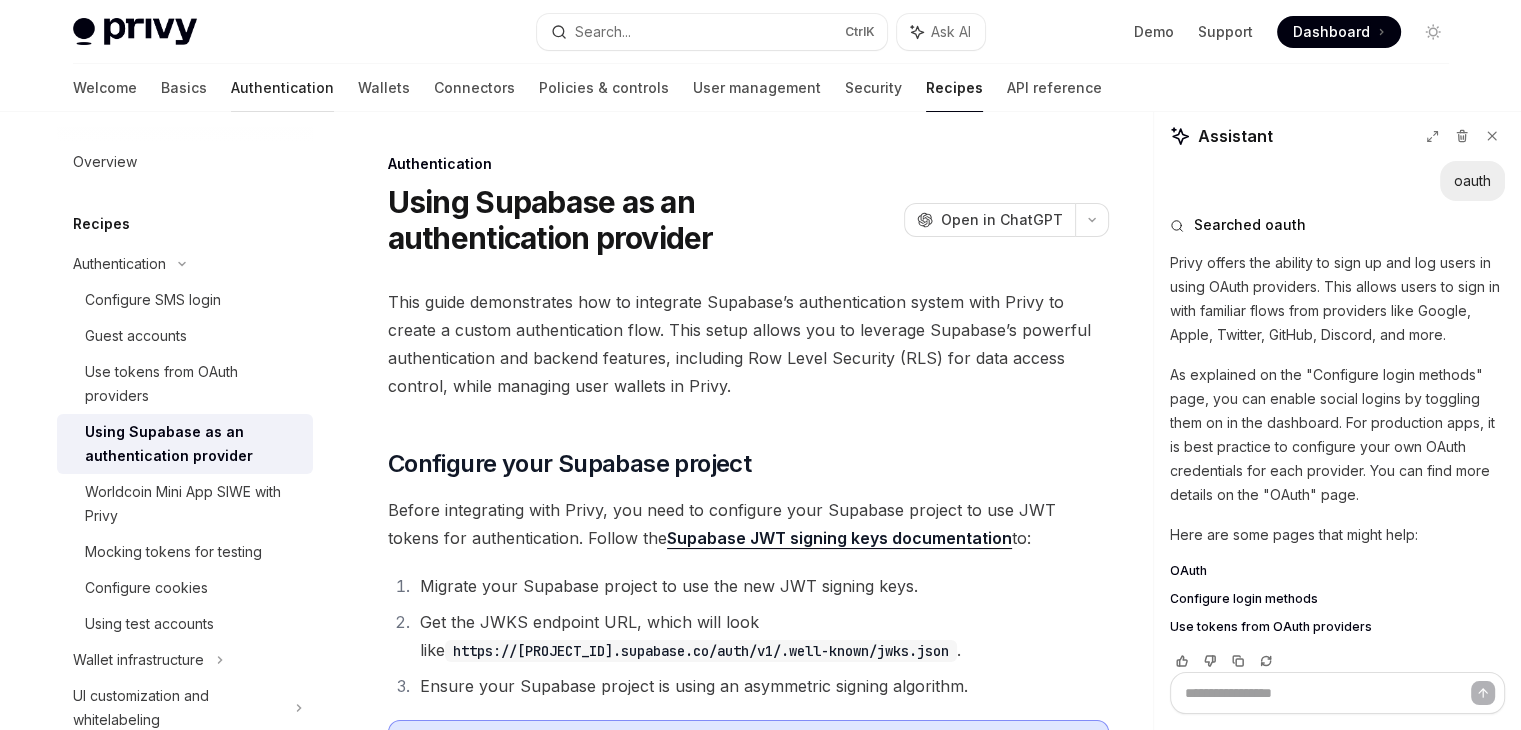 click on "Authentication" at bounding box center (282, 88) 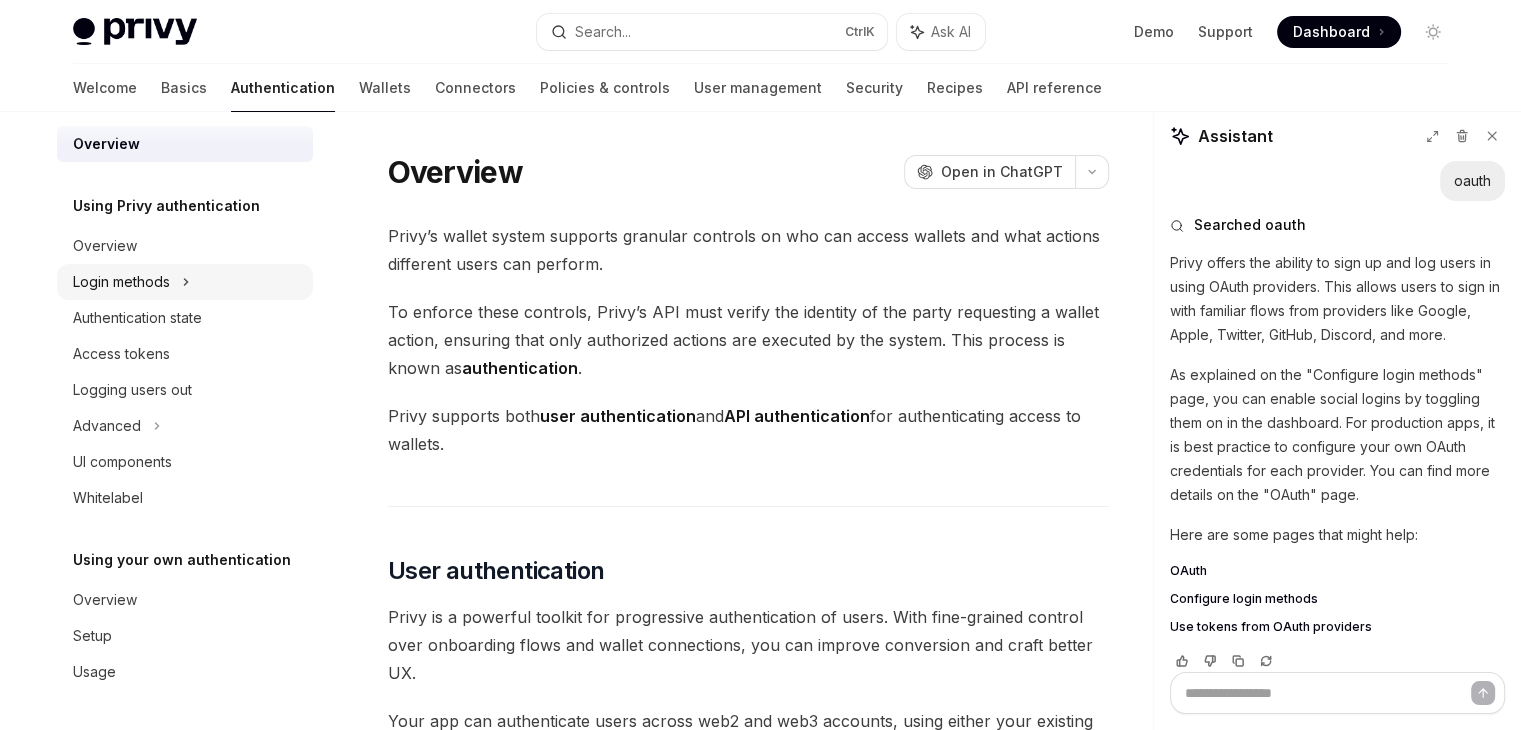 scroll, scrollTop: 17, scrollLeft: 0, axis: vertical 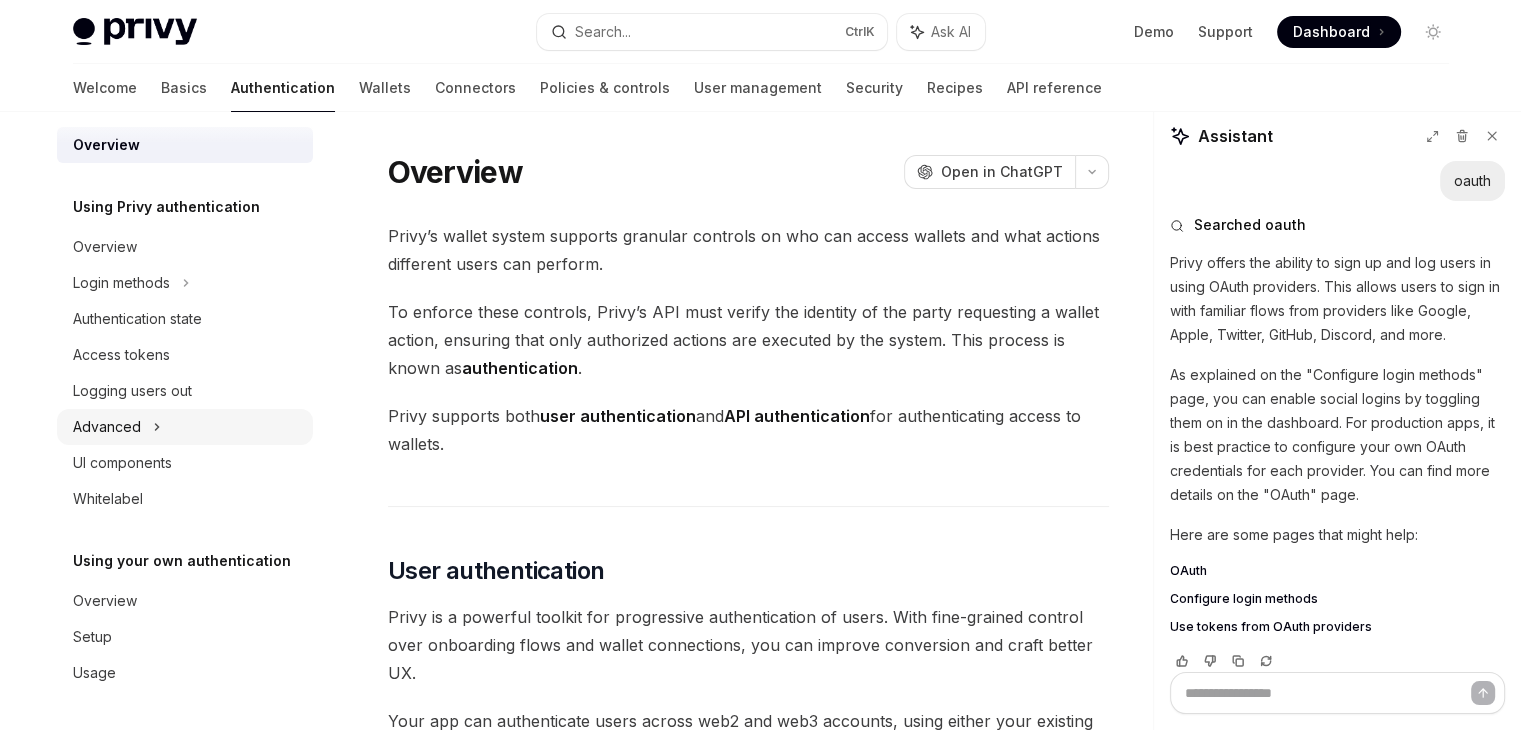 click on "Advanced" at bounding box center [185, 427] 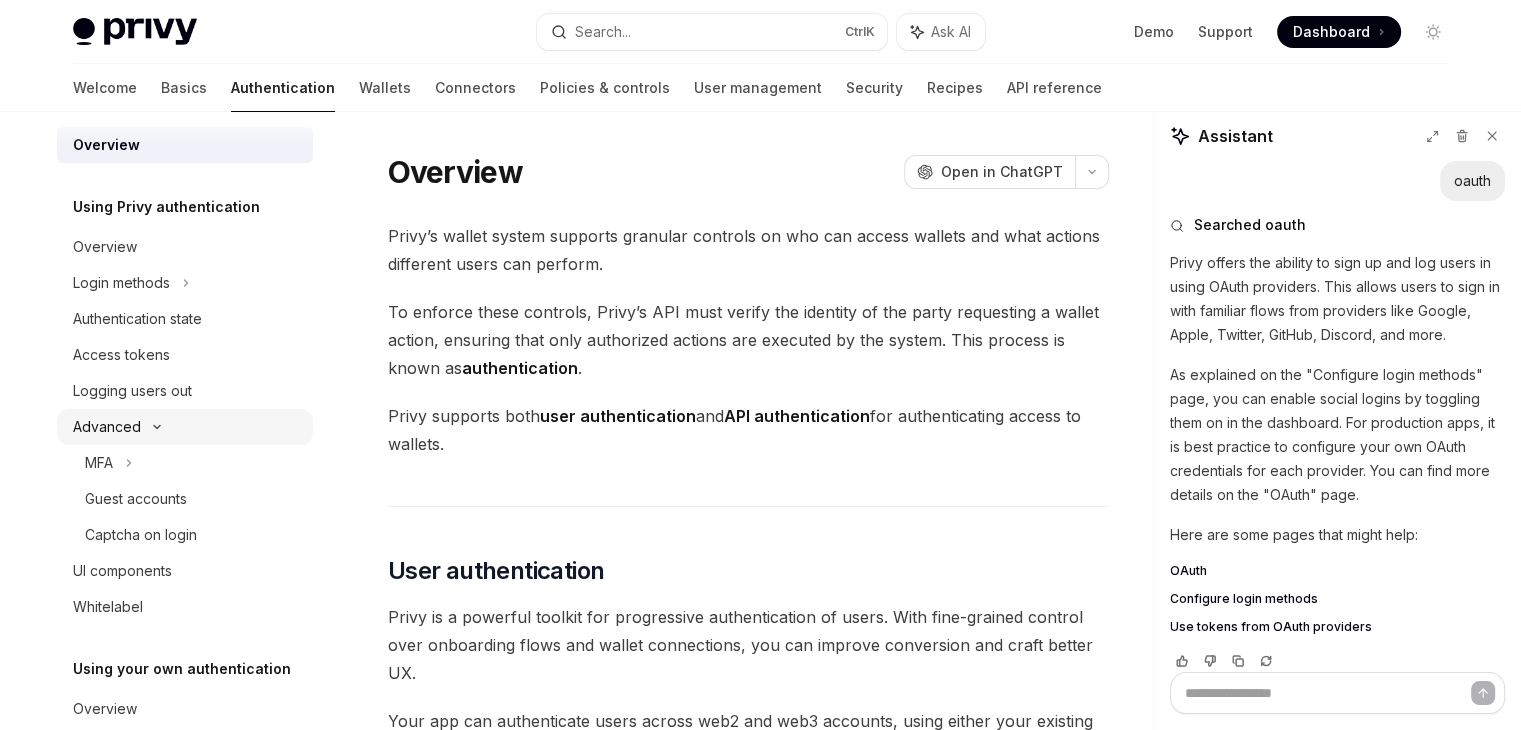 click 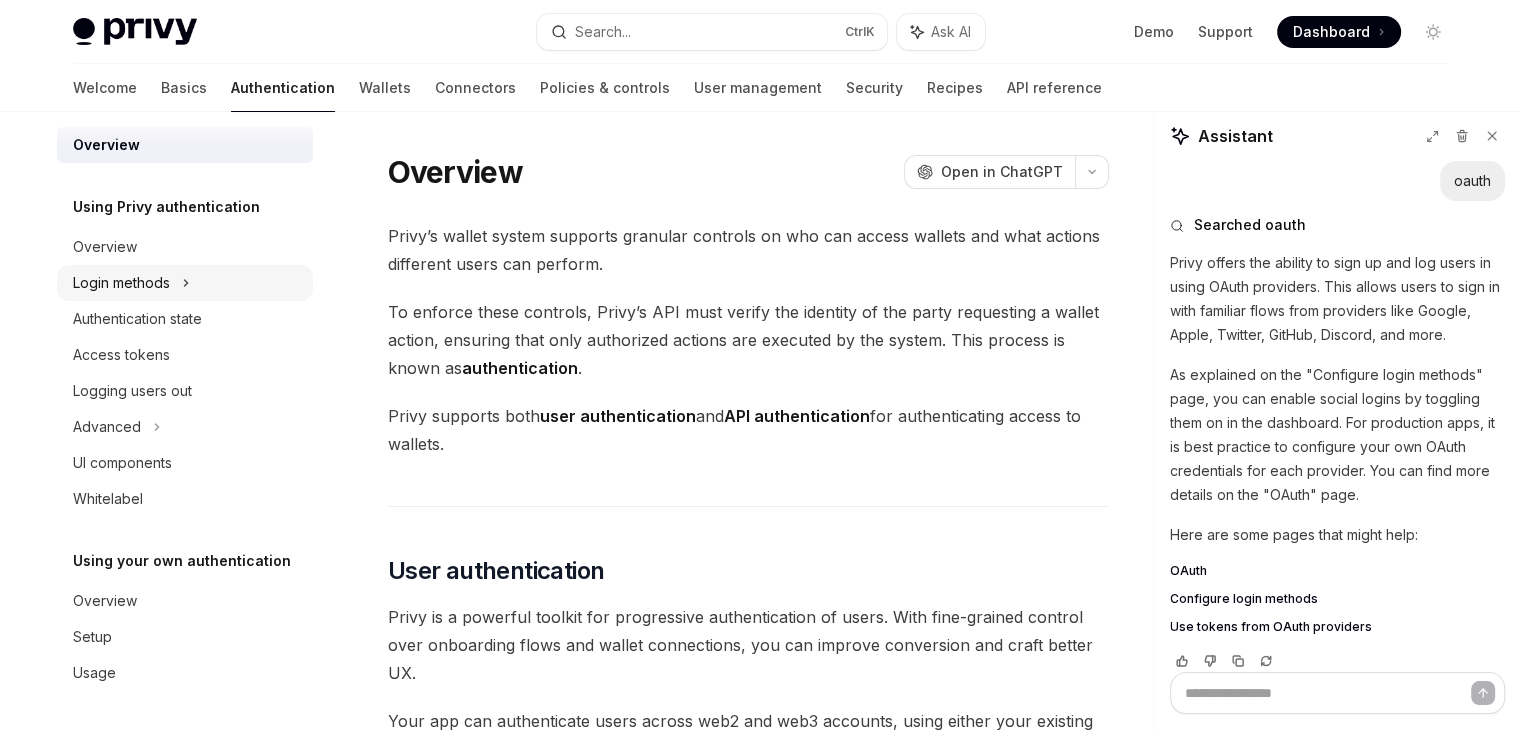 click on "Login methods" at bounding box center [185, 283] 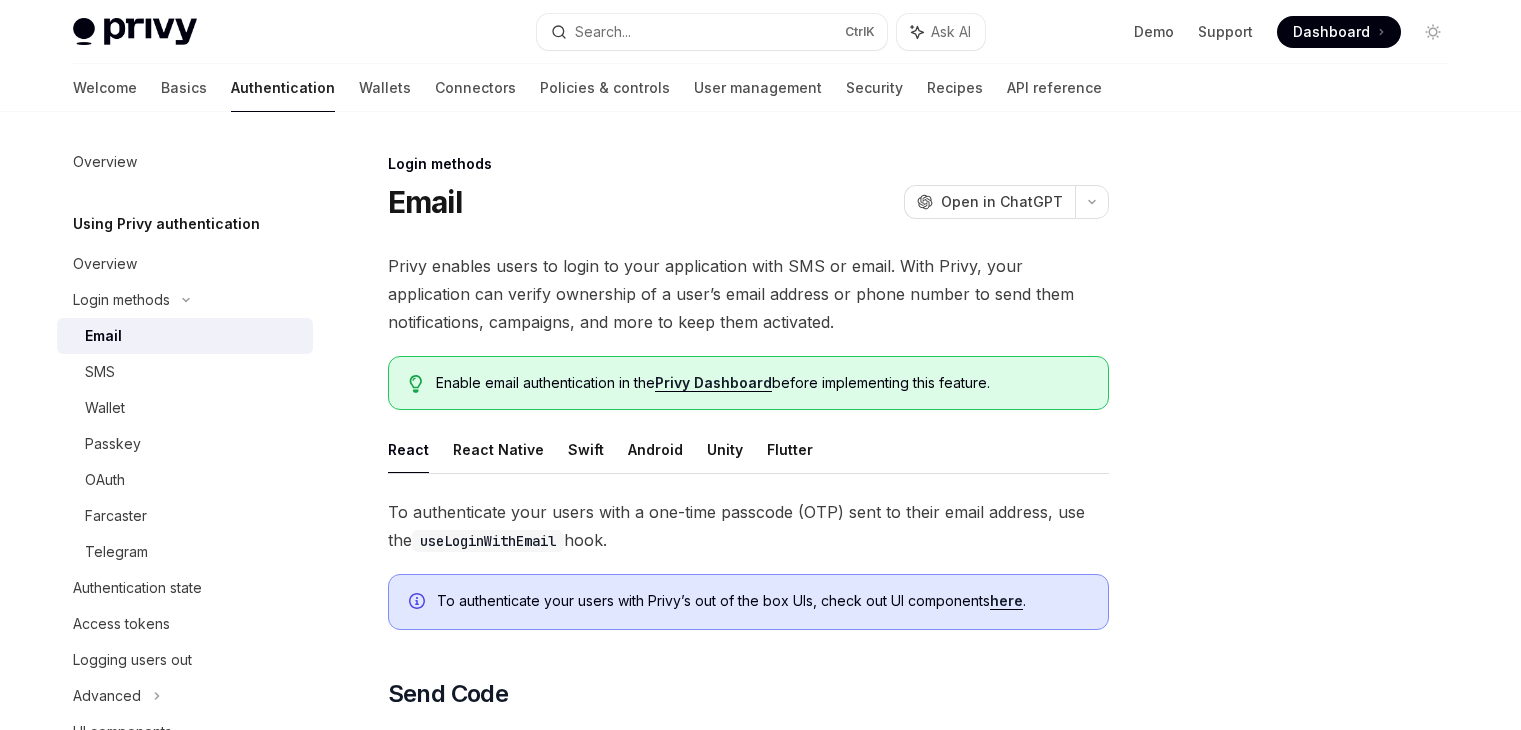 scroll, scrollTop: 0, scrollLeft: 0, axis: both 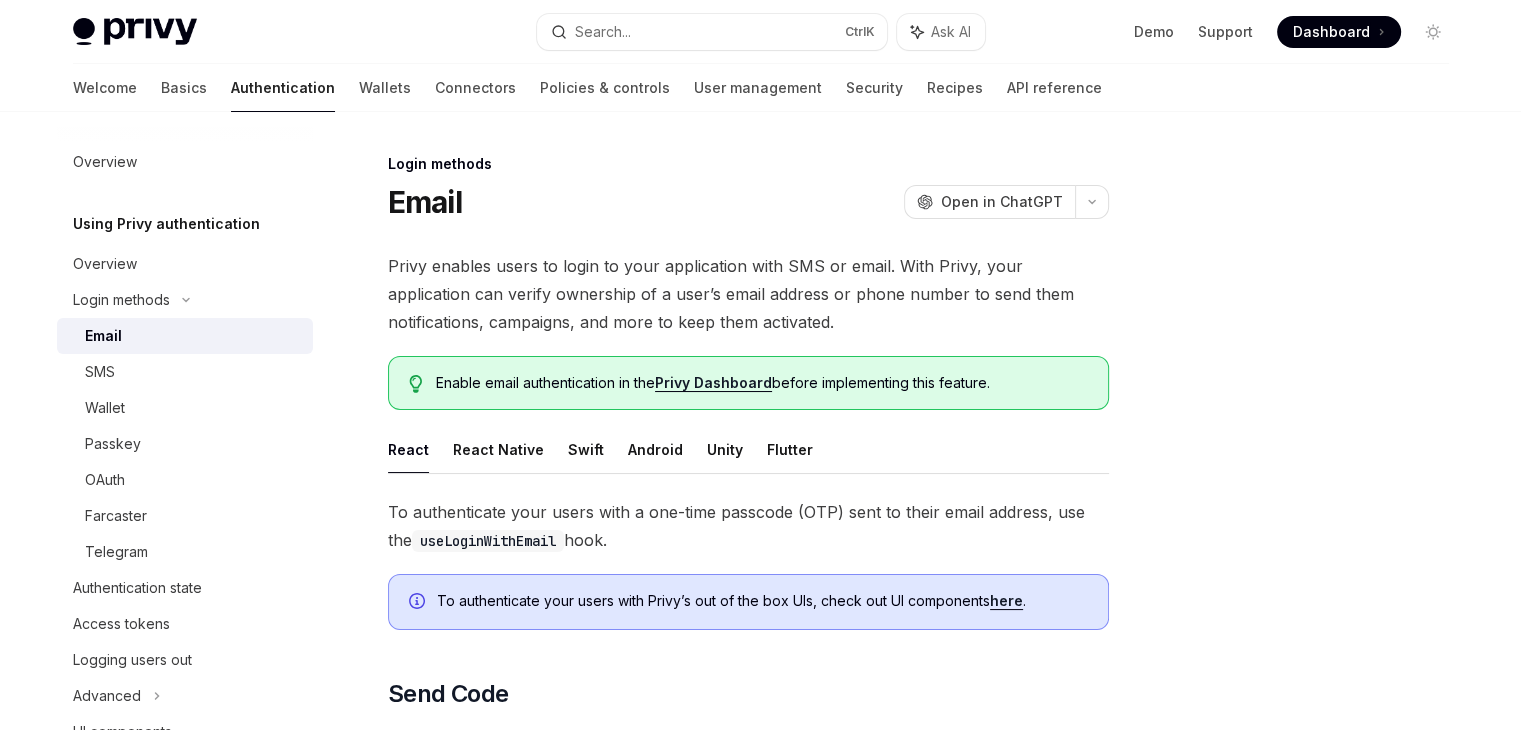 click on "Email" at bounding box center [193, 336] 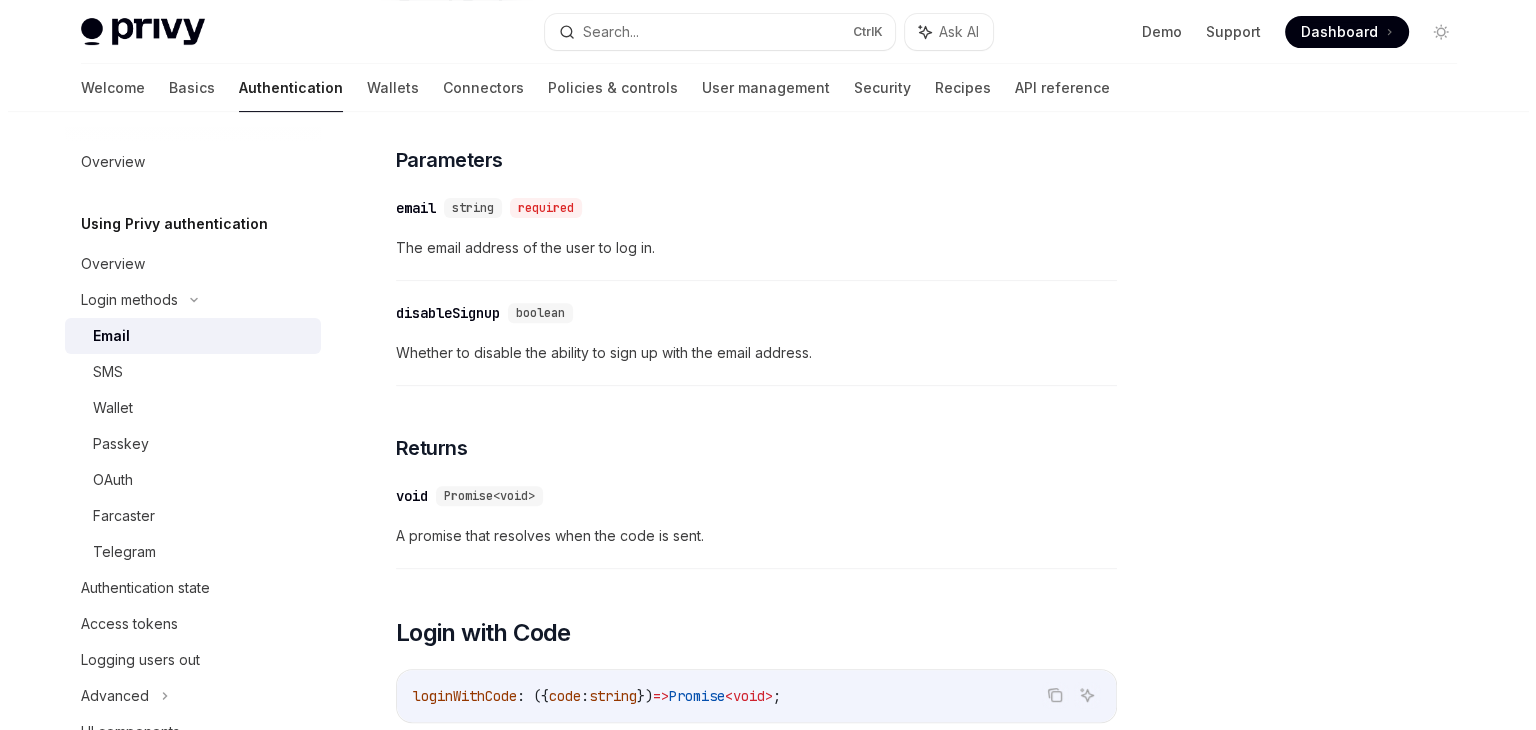 scroll, scrollTop: 0, scrollLeft: 0, axis: both 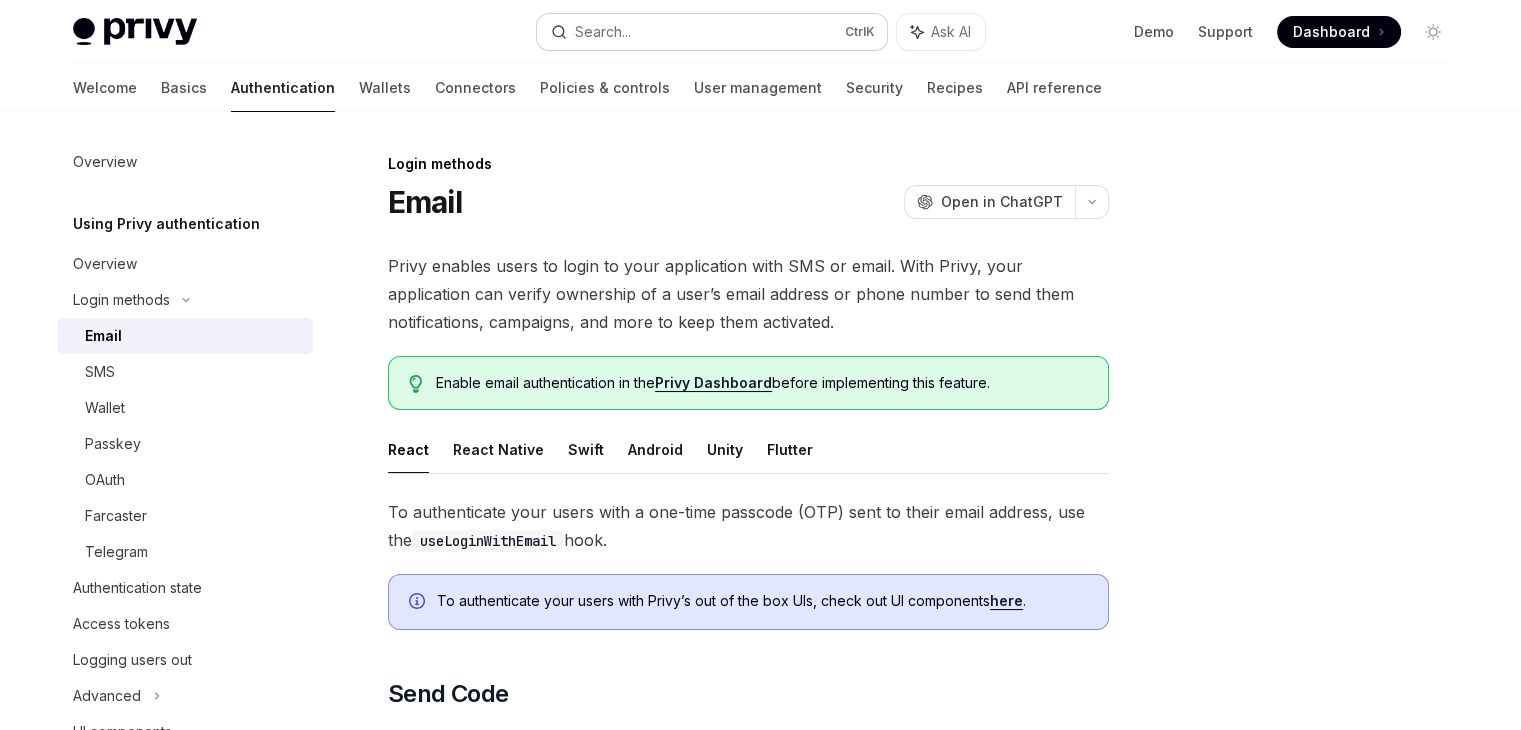 click on "Search... Ctrl  K" at bounding box center [712, 32] 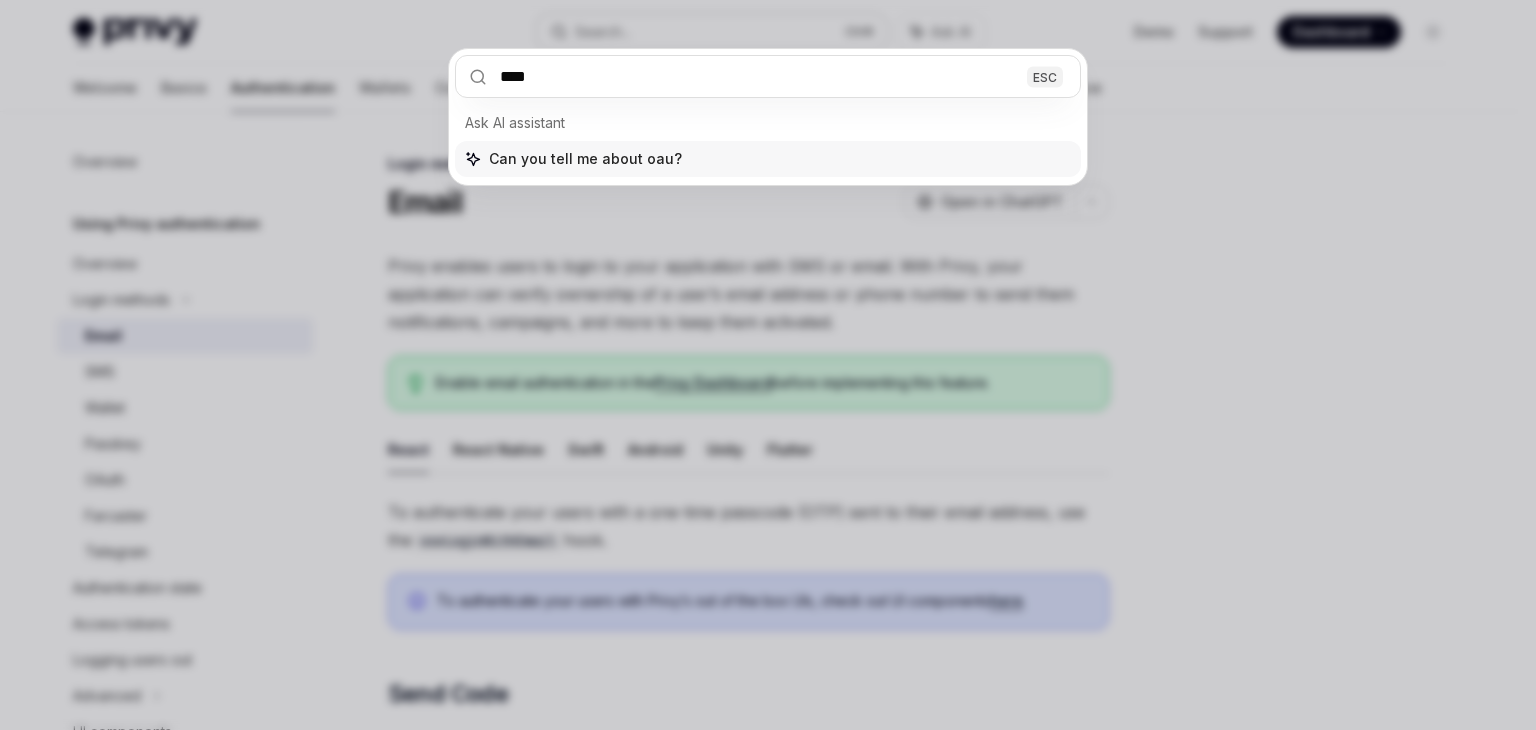 type on "*****" 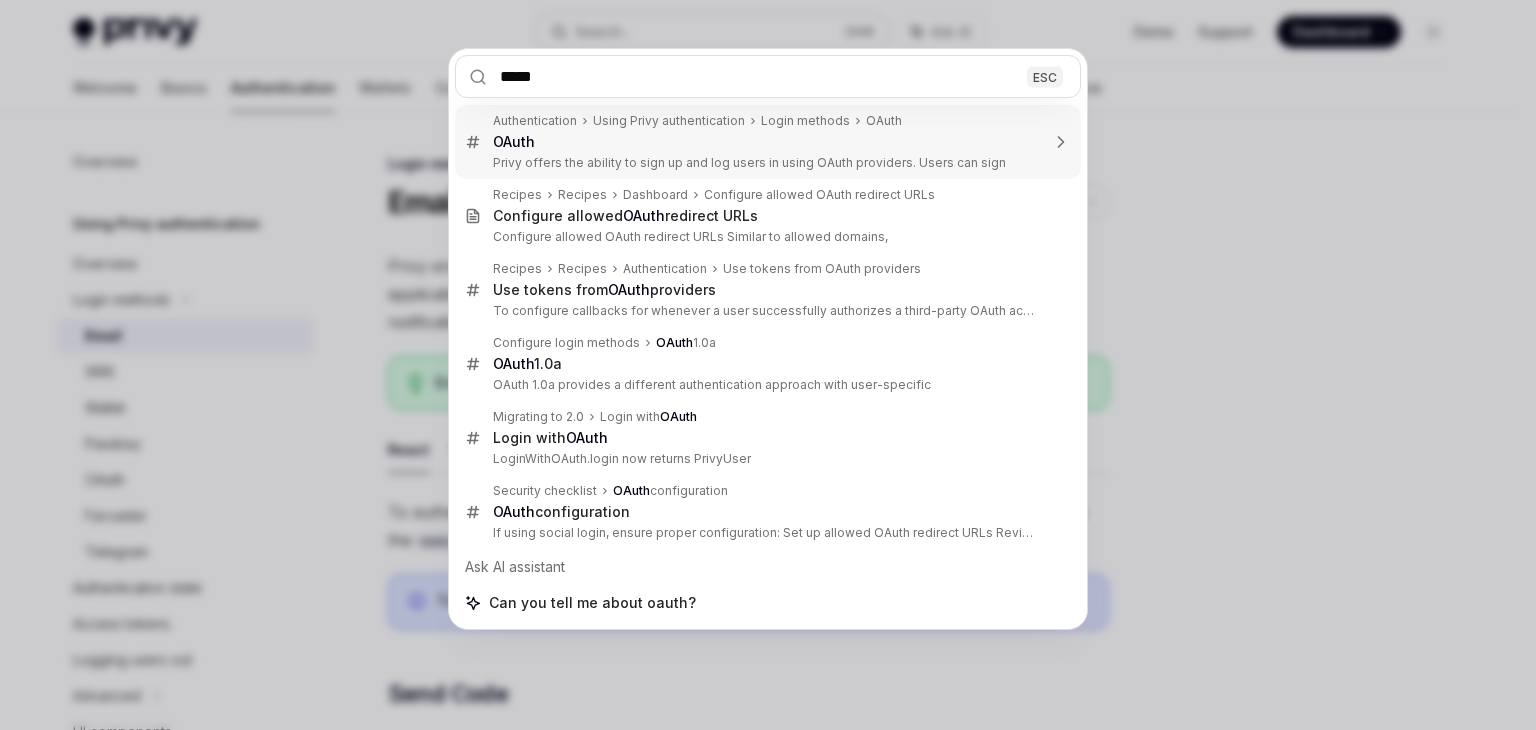 type 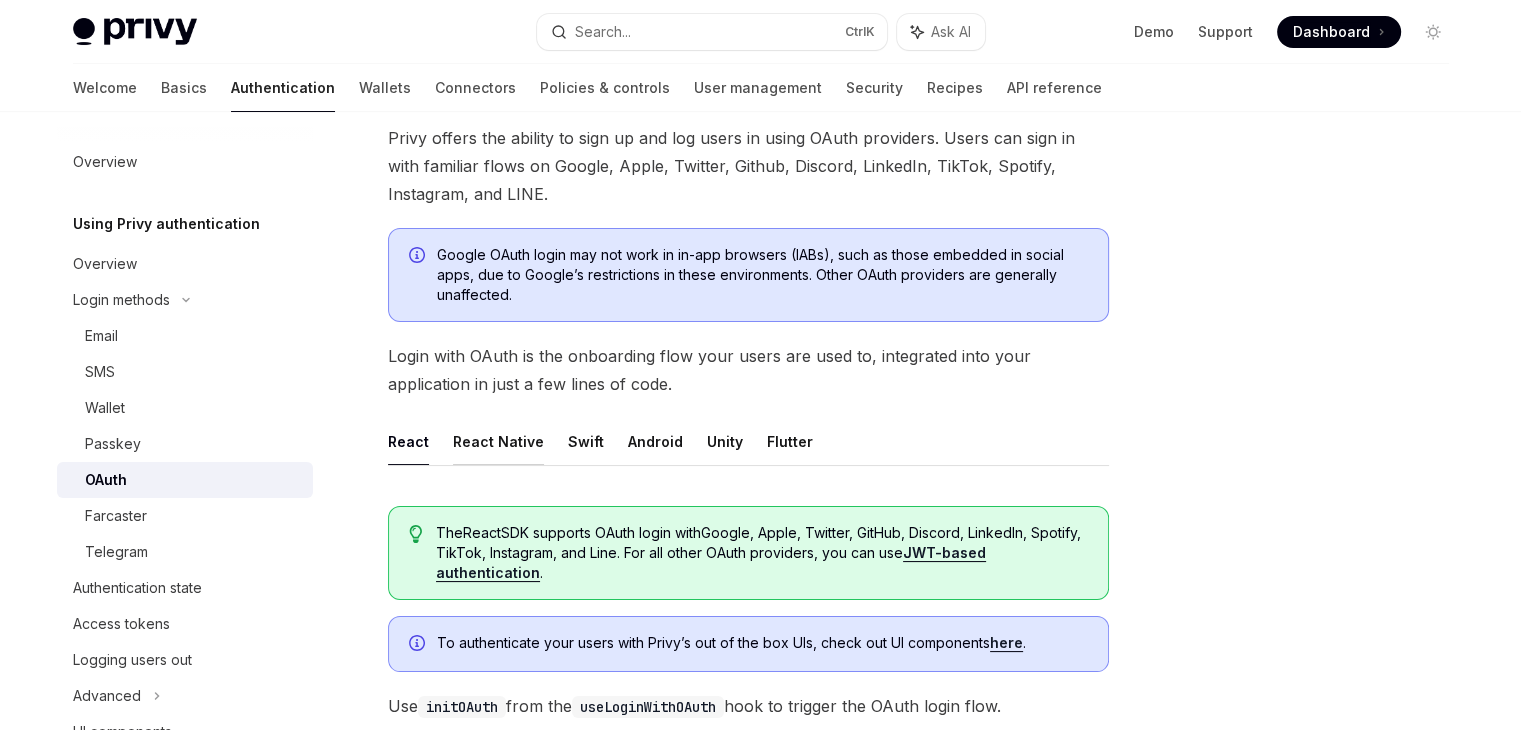 scroll, scrollTop: 123, scrollLeft: 0, axis: vertical 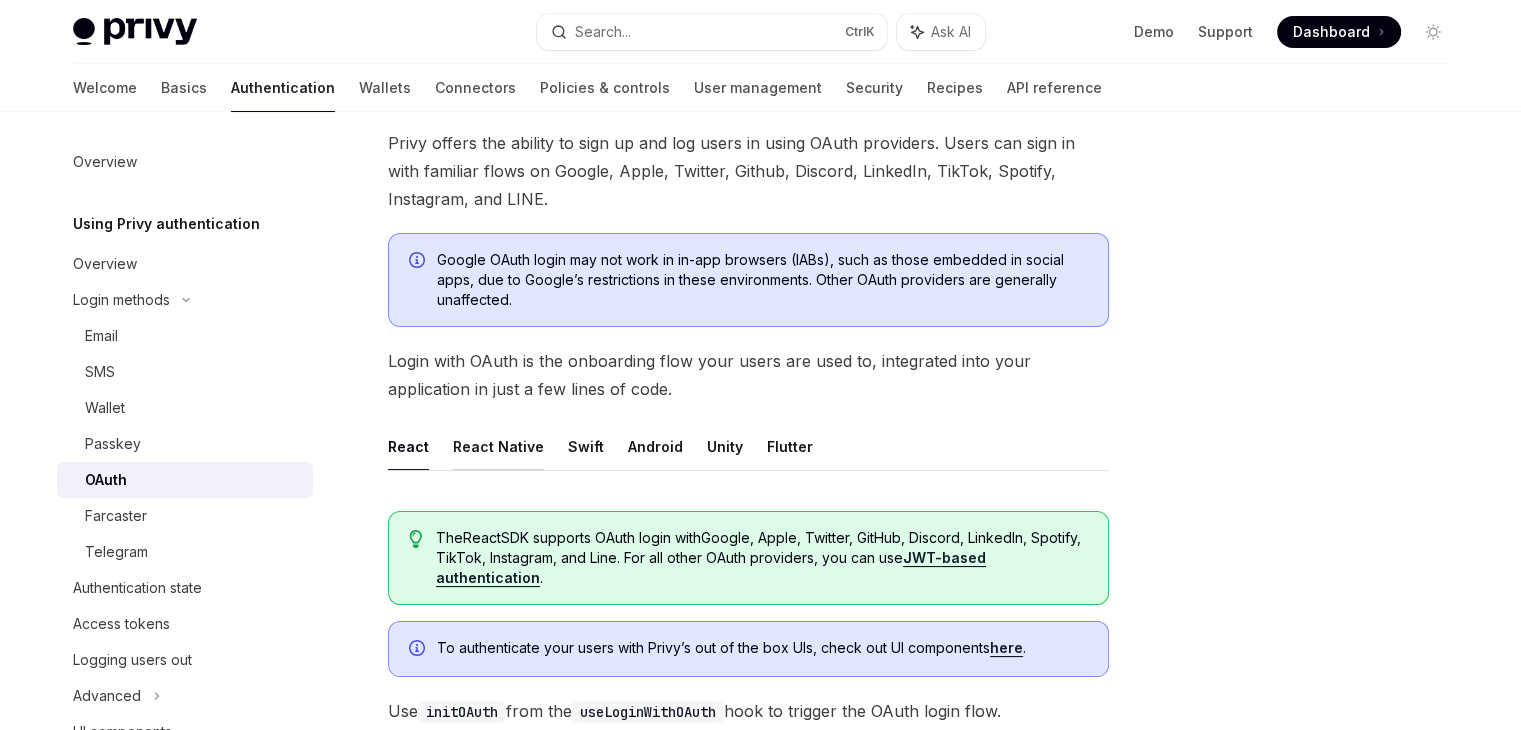 click on "React Native" at bounding box center (498, 446) 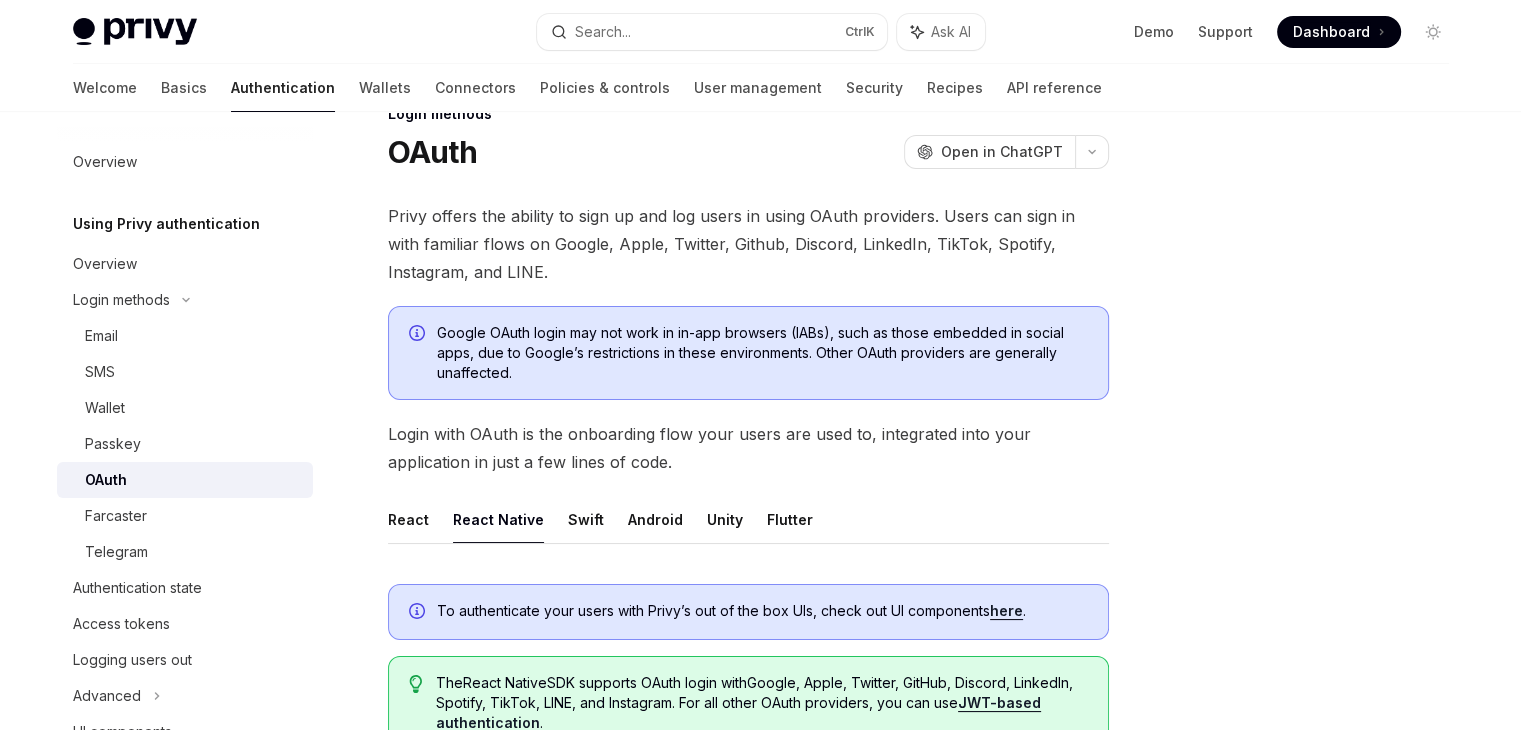 scroll, scrollTop: 0, scrollLeft: 0, axis: both 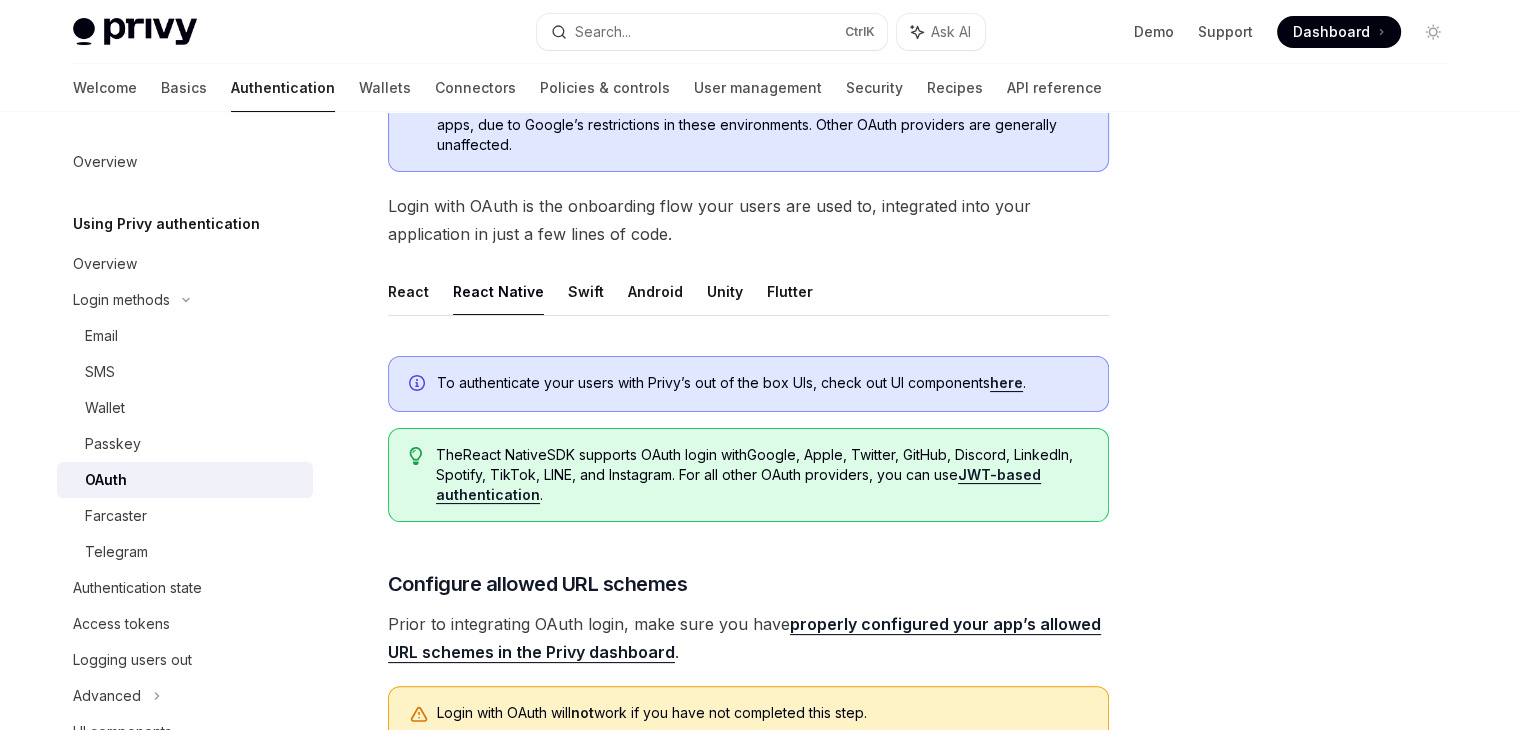 type on "*" 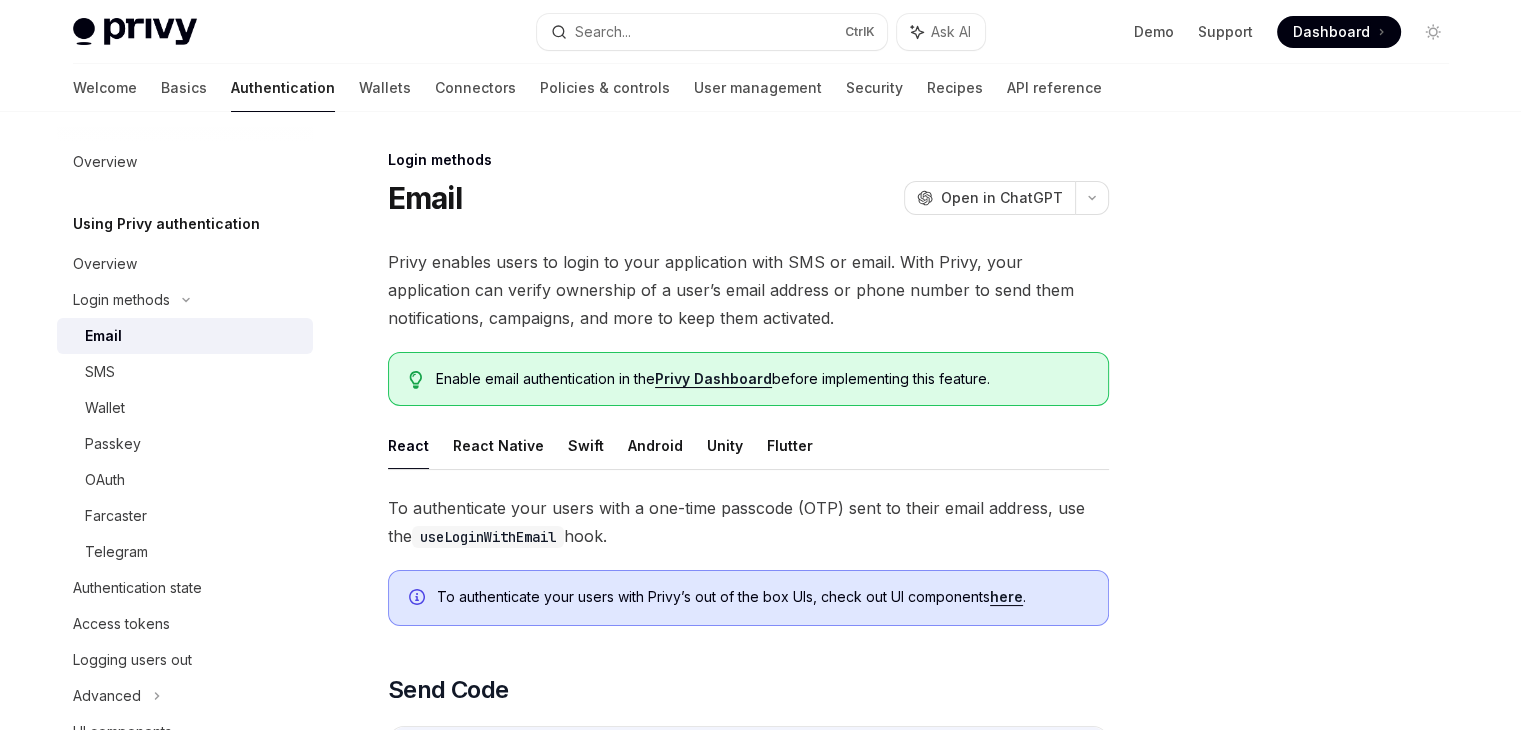 scroll, scrollTop: 0, scrollLeft: 0, axis: both 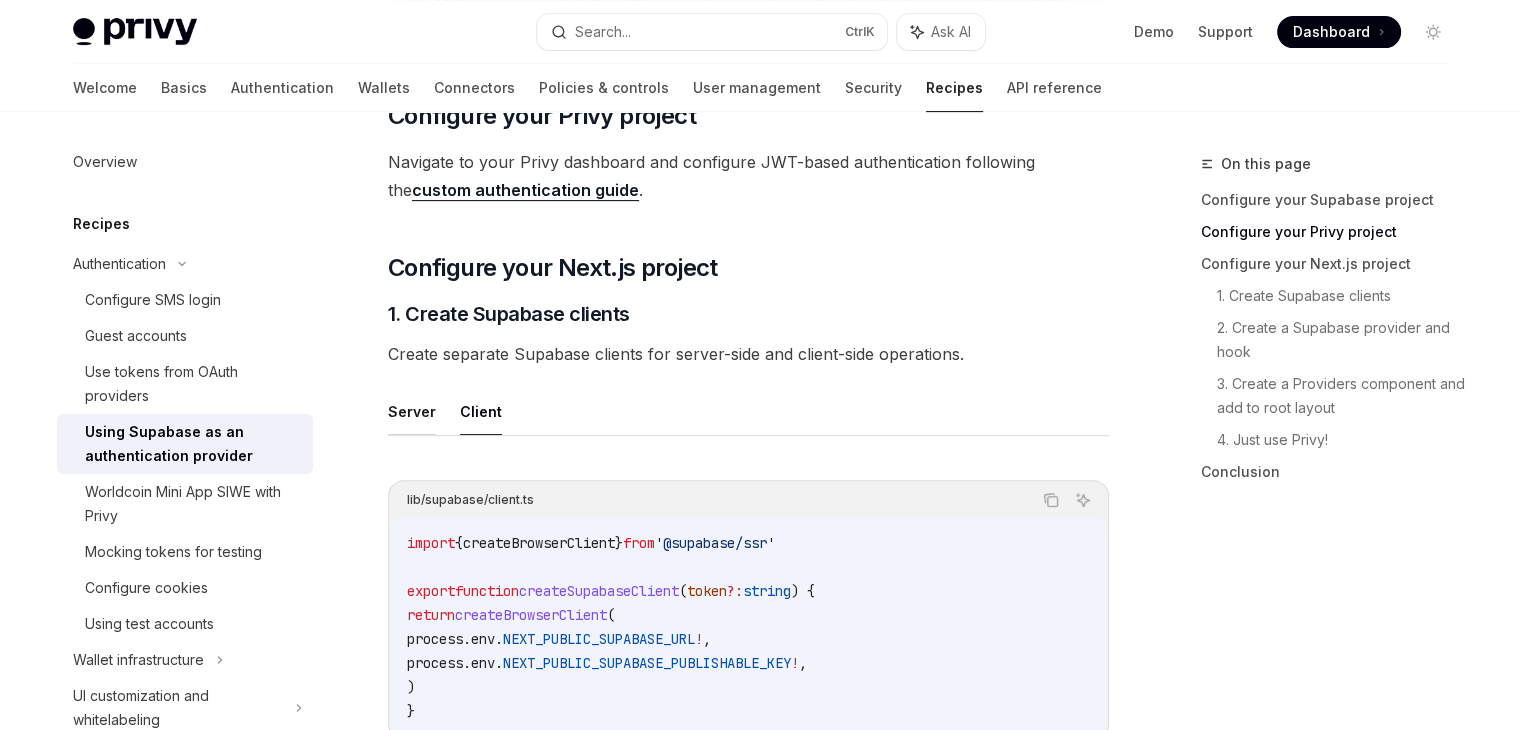 click on "Server" at bounding box center (412, 411) 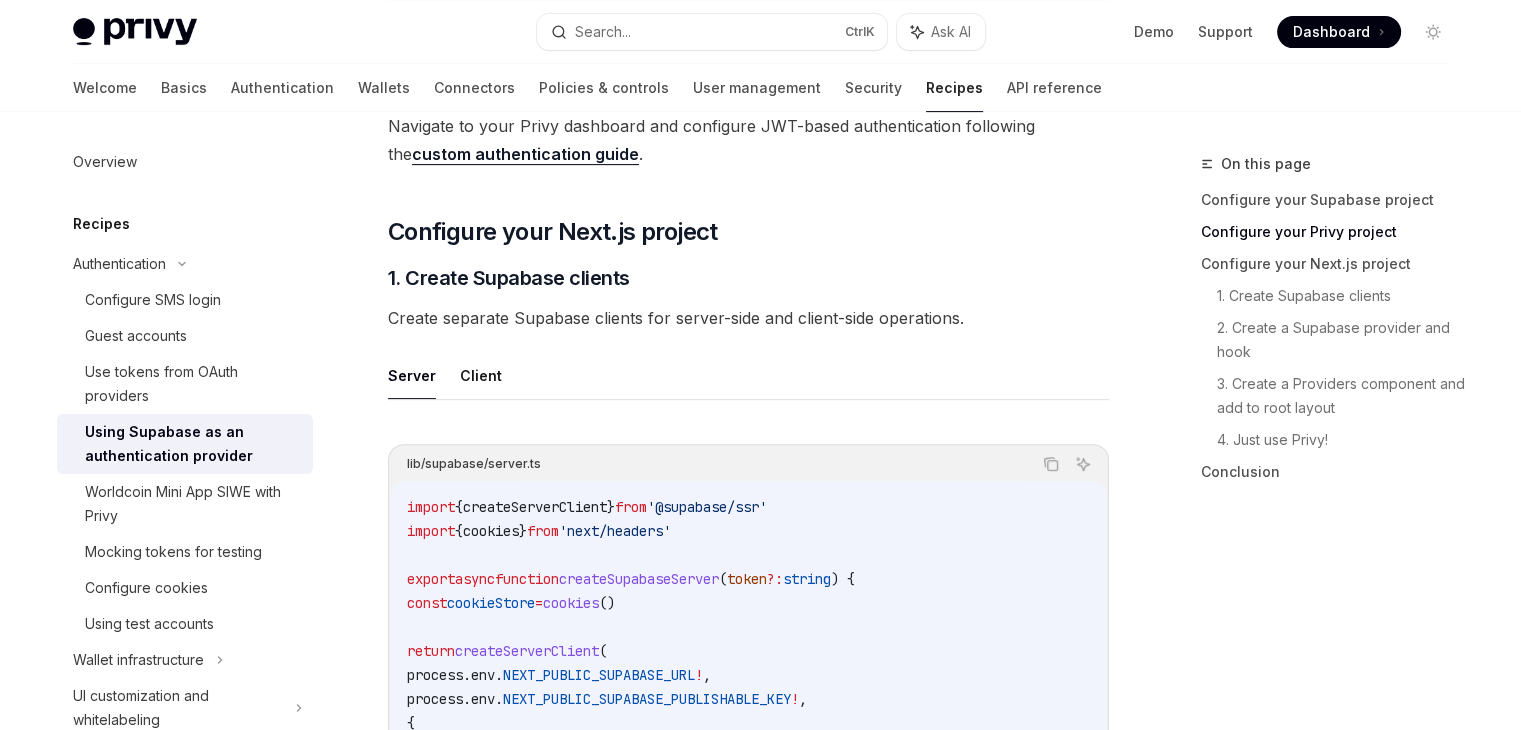 scroll, scrollTop: 776, scrollLeft: 0, axis: vertical 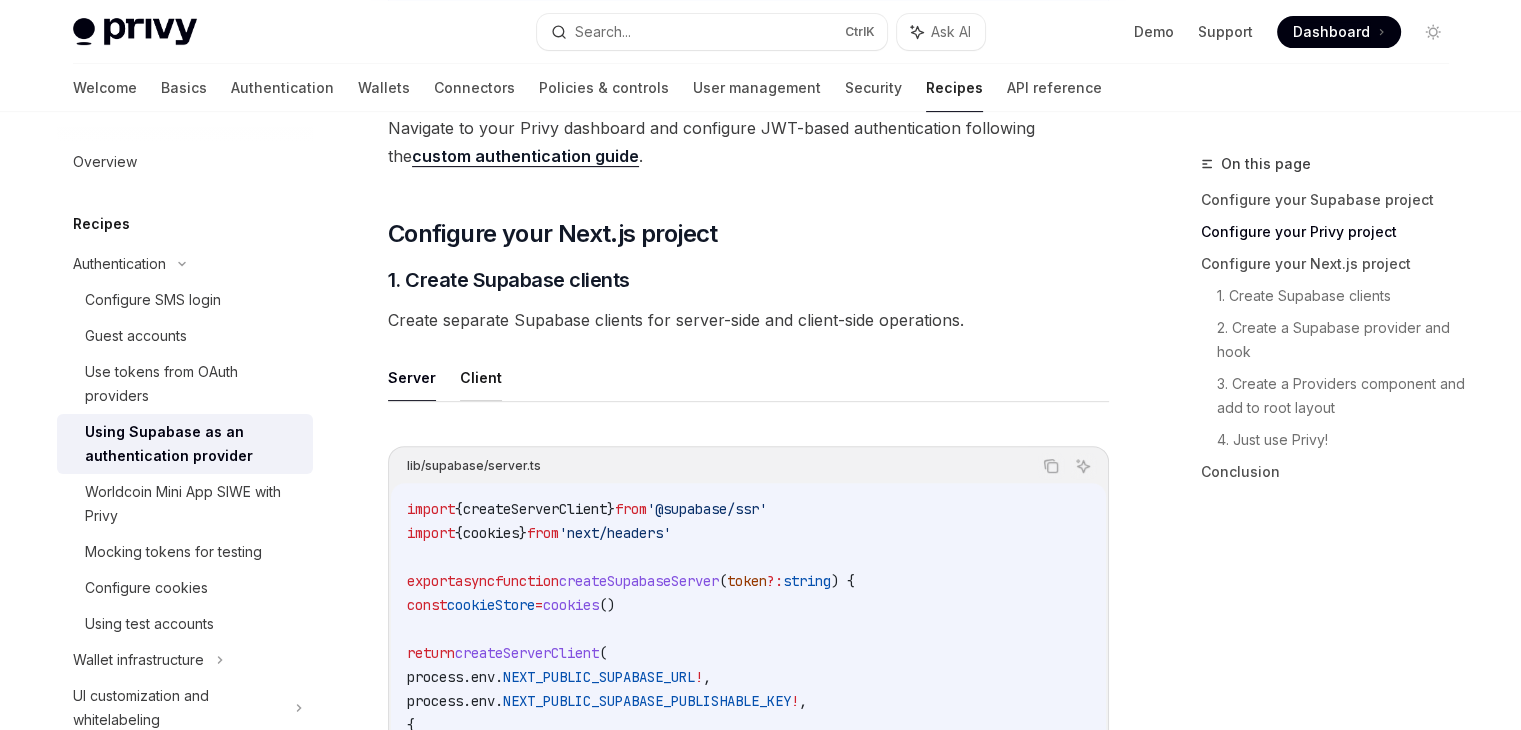 click on "Client" at bounding box center (481, 377) 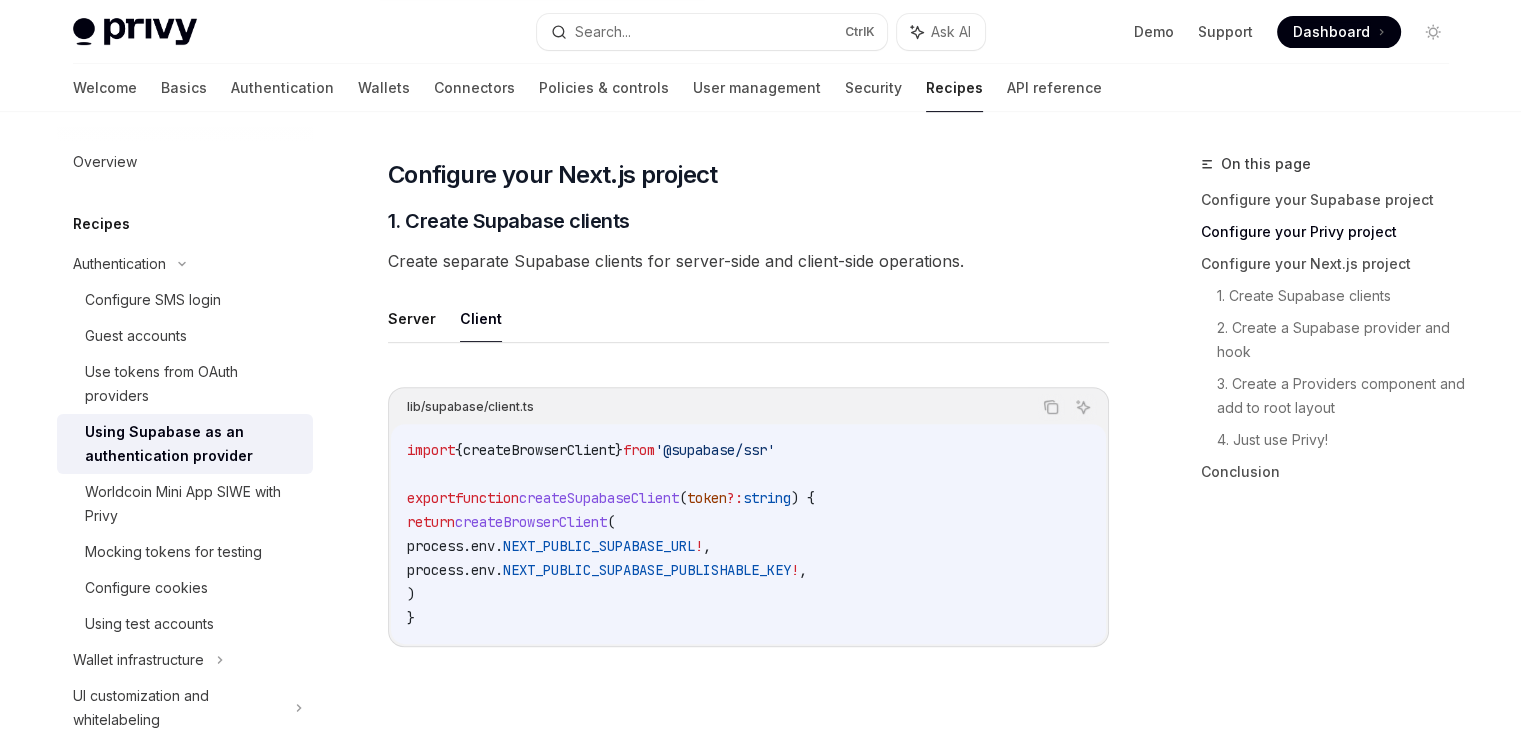 scroll, scrollTop: 834, scrollLeft: 0, axis: vertical 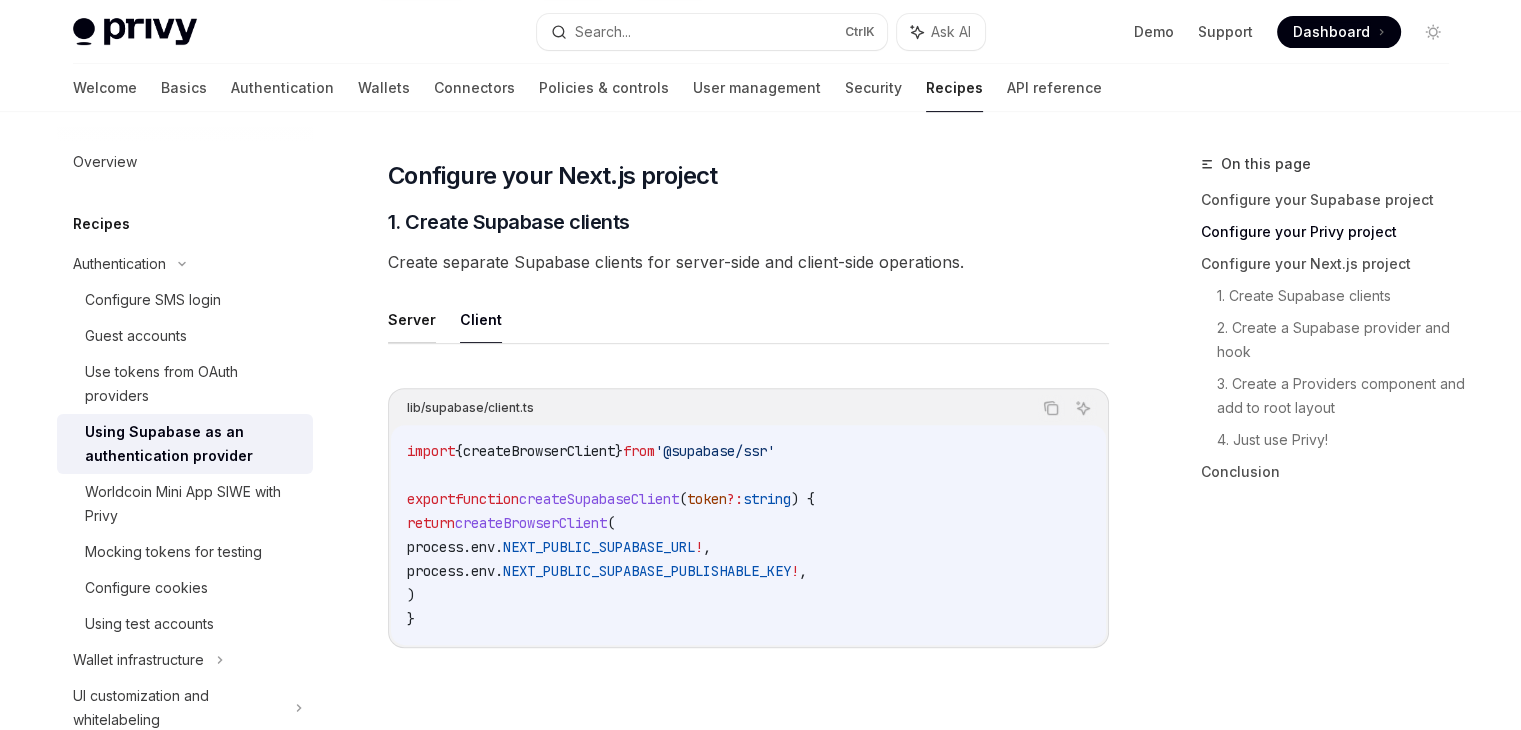 click on "Server" at bounding box center (412, 319) 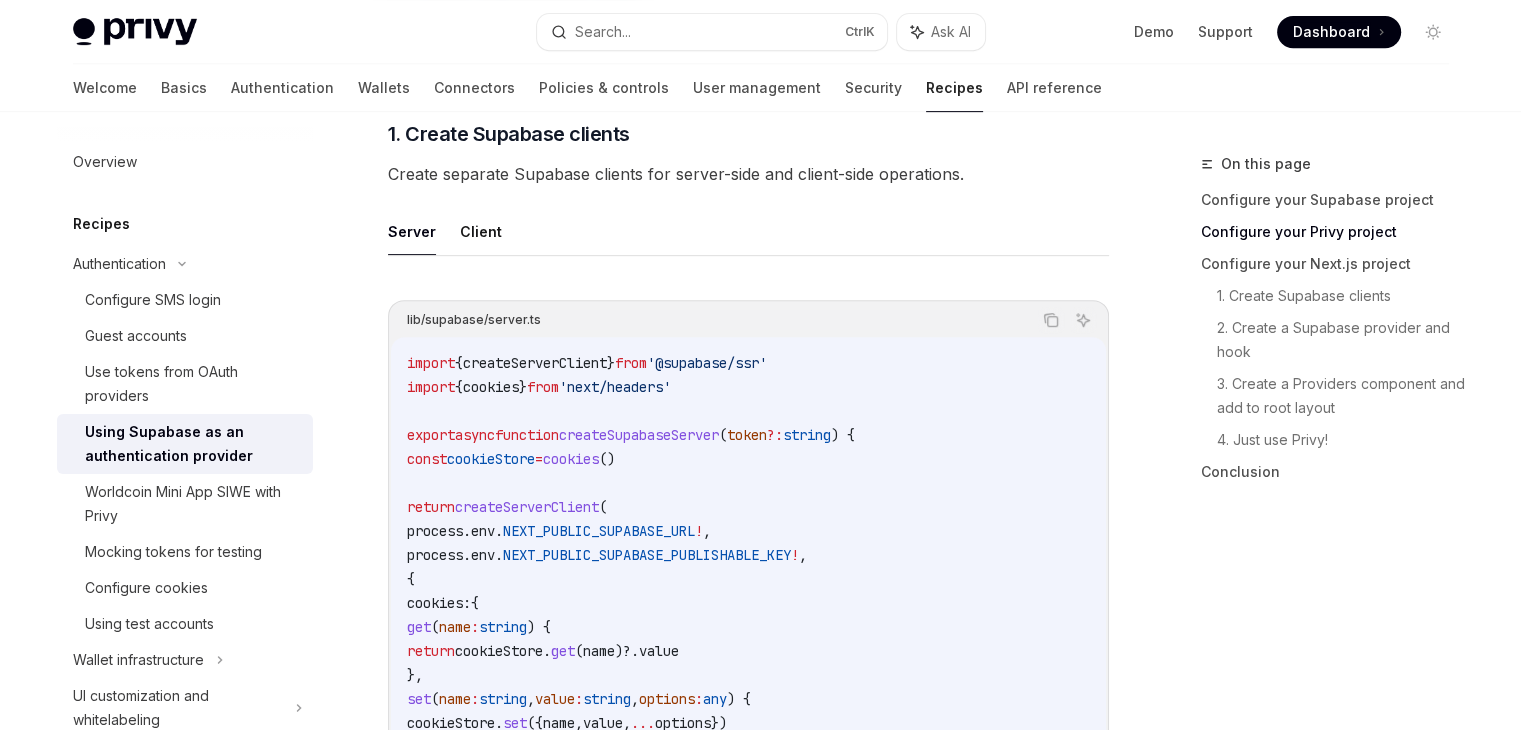 scroll, scrollTop: 783, scrollLeft: 0, axis: vertical 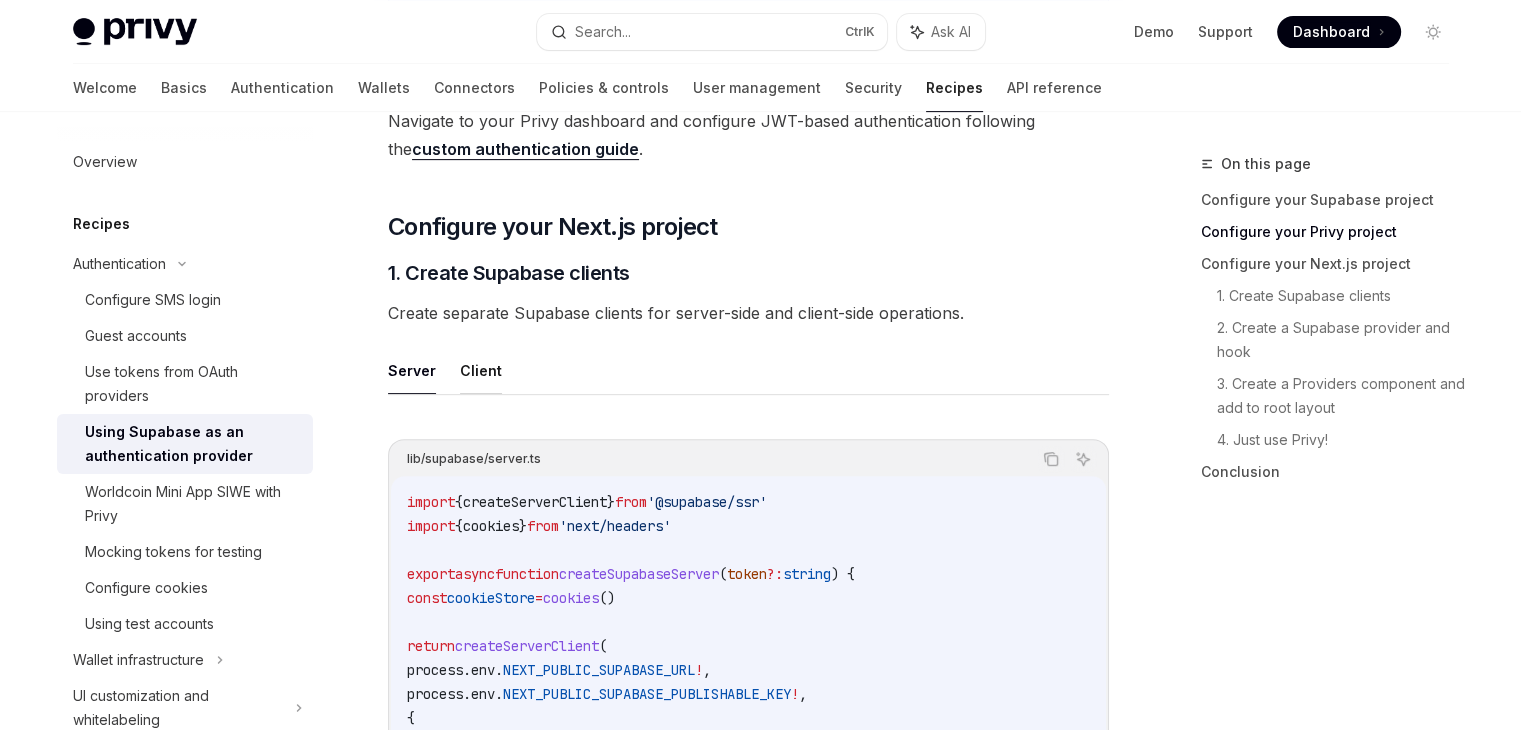 click on "Client" at bounding box center (481, 370) 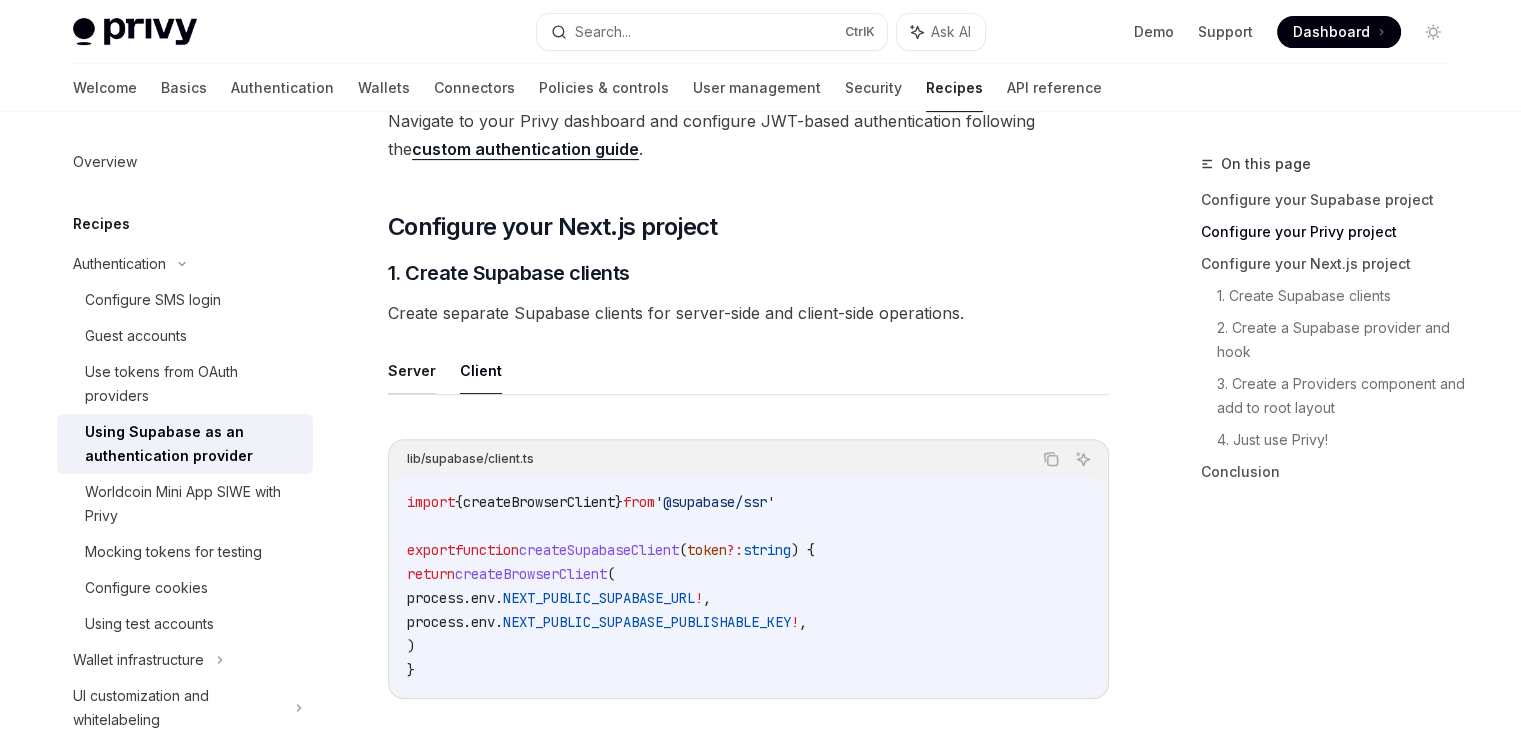 click on "Server" at bounding box center (412, 370) 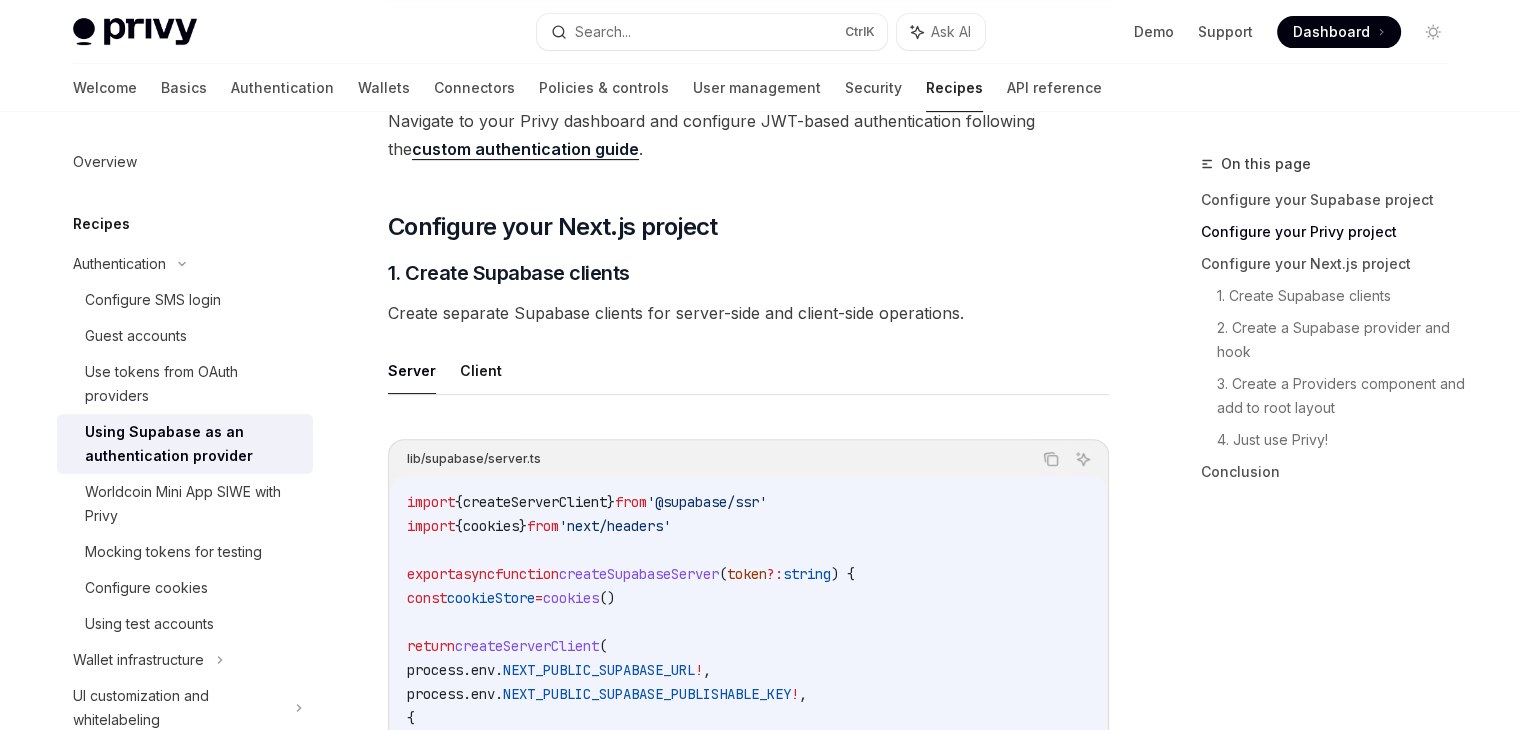 click on "Configure your Privy project" at bounding box center [1333, 232] 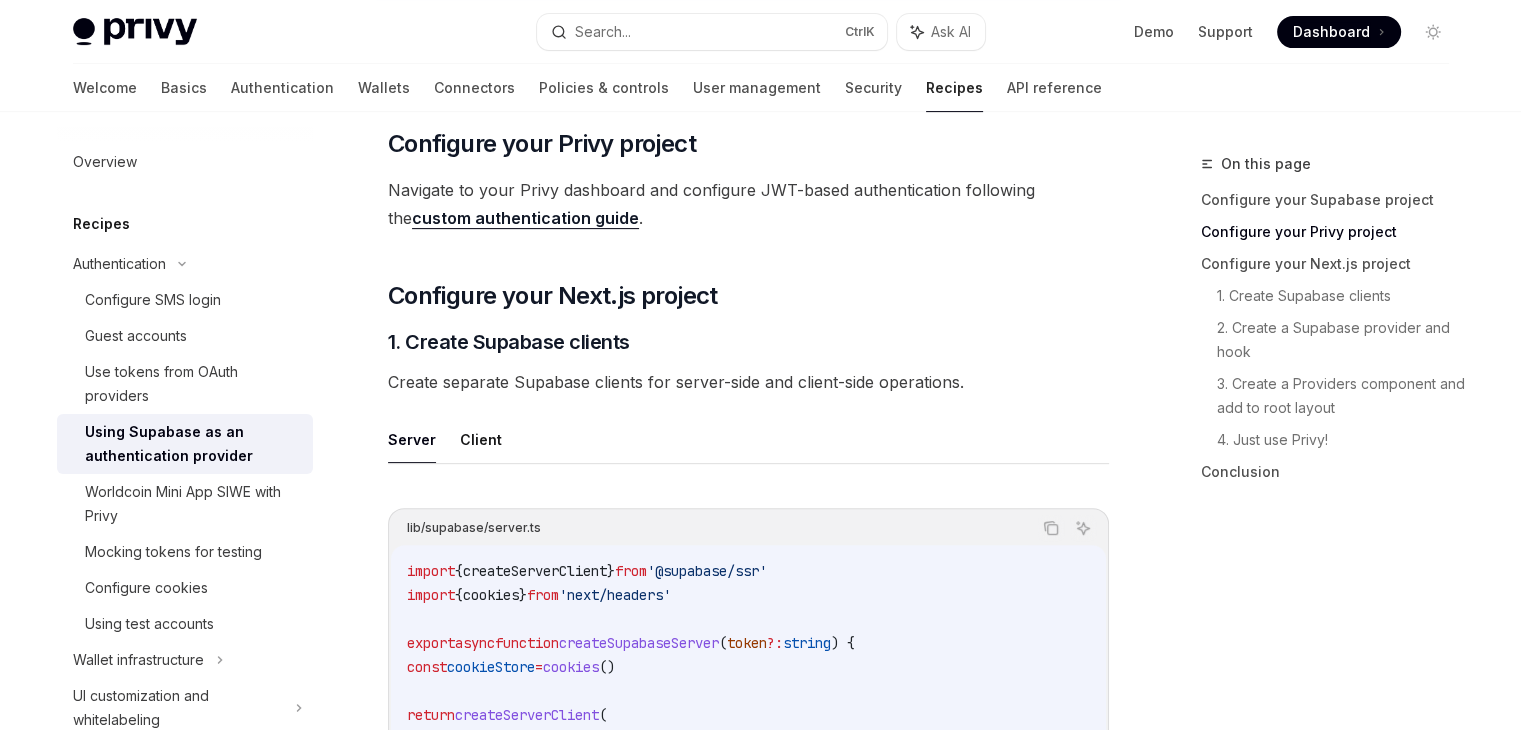 scroll, scrollTop: 689, scrollLeft: 0, axis: vertical 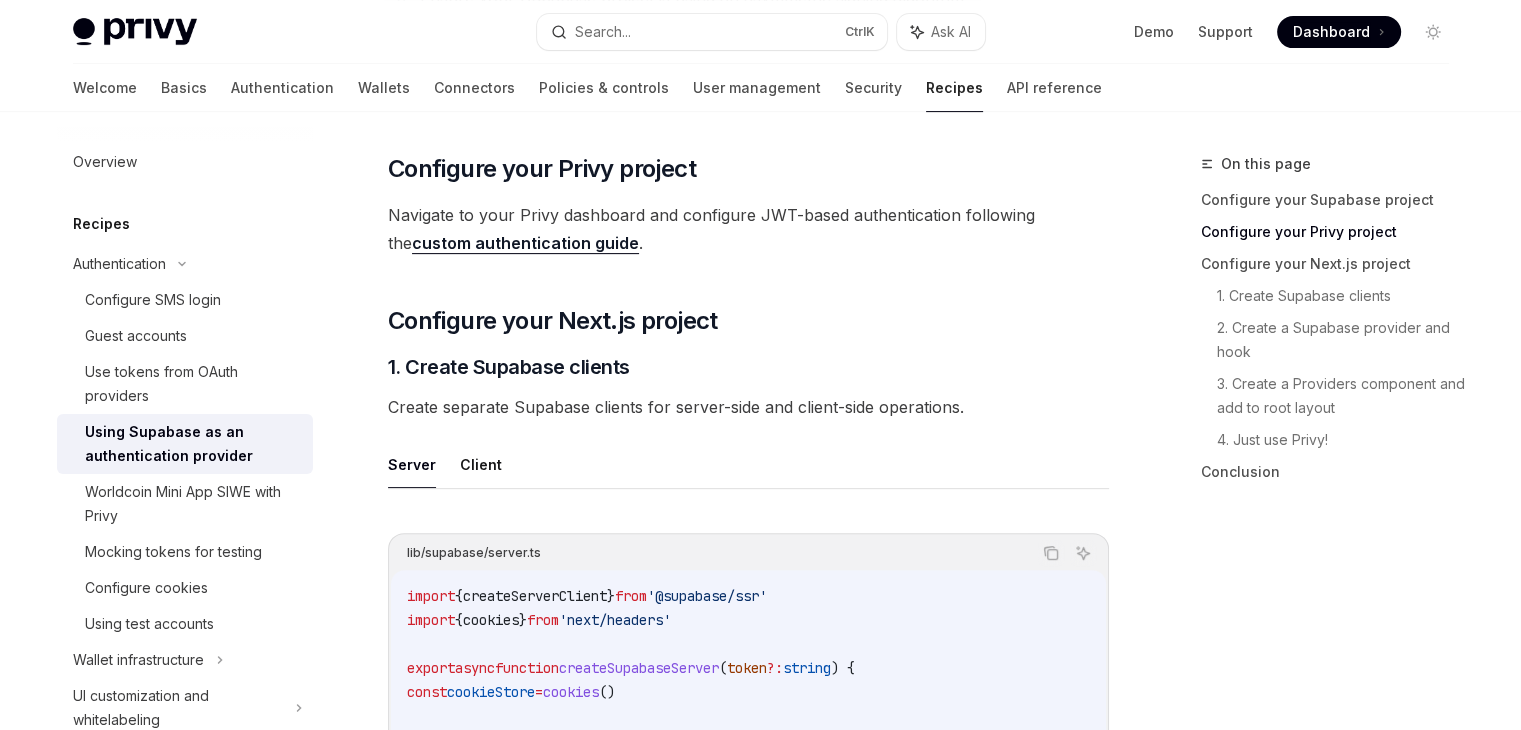 click on "custom authentication guide" at bounding box center [525, 243] 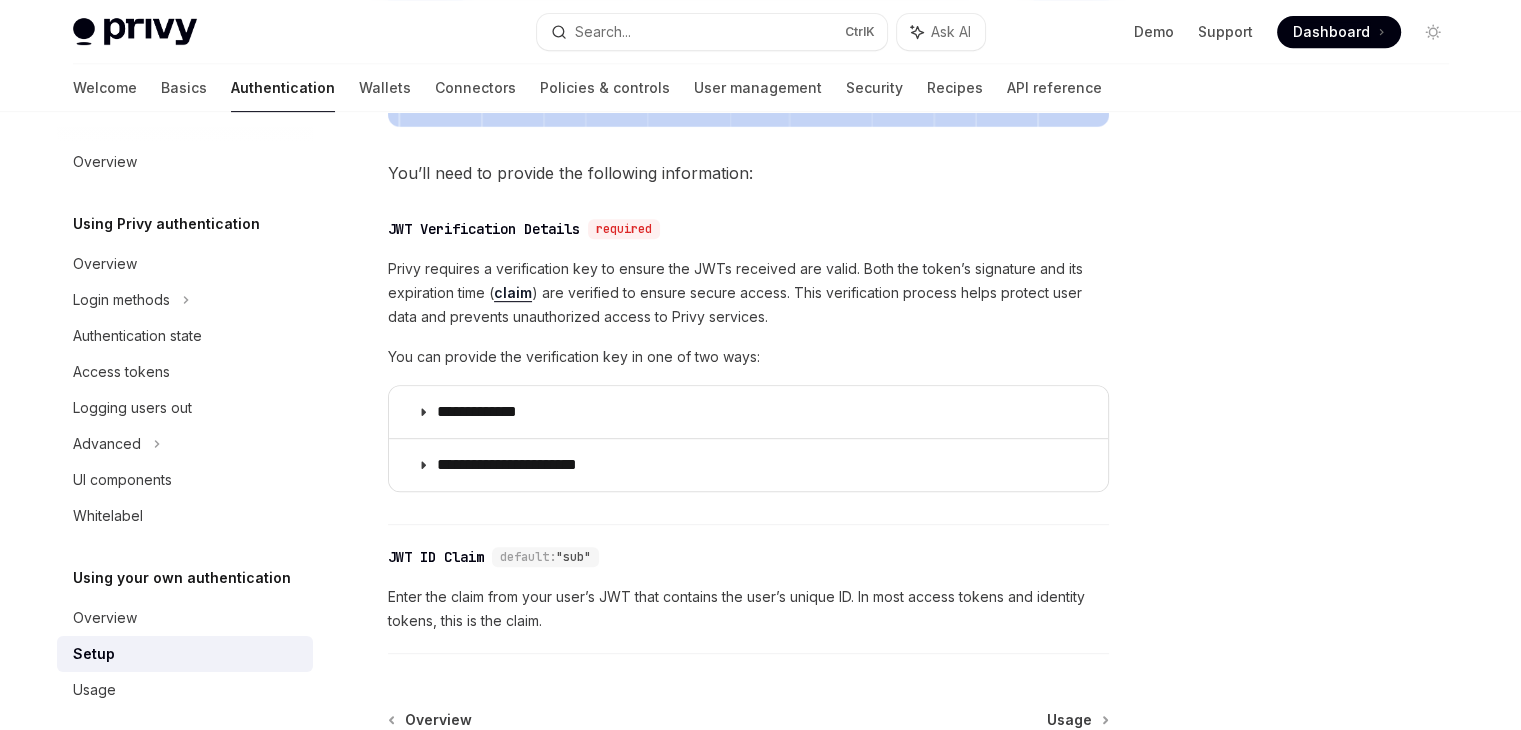 scroll, scrollTop: 920, scrollLeft: 0, axis: vertical 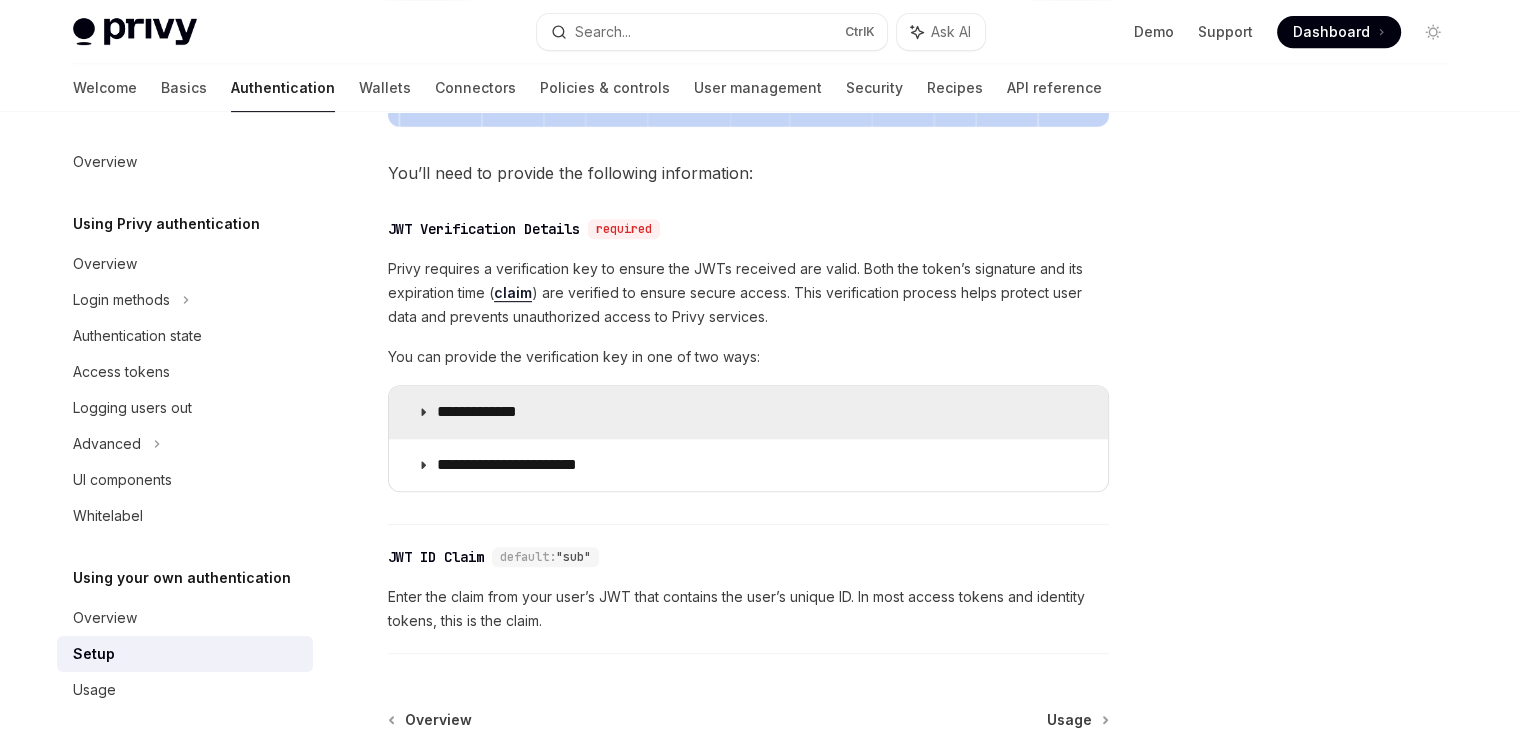 click on "**********" at bounding box center [748, 412] 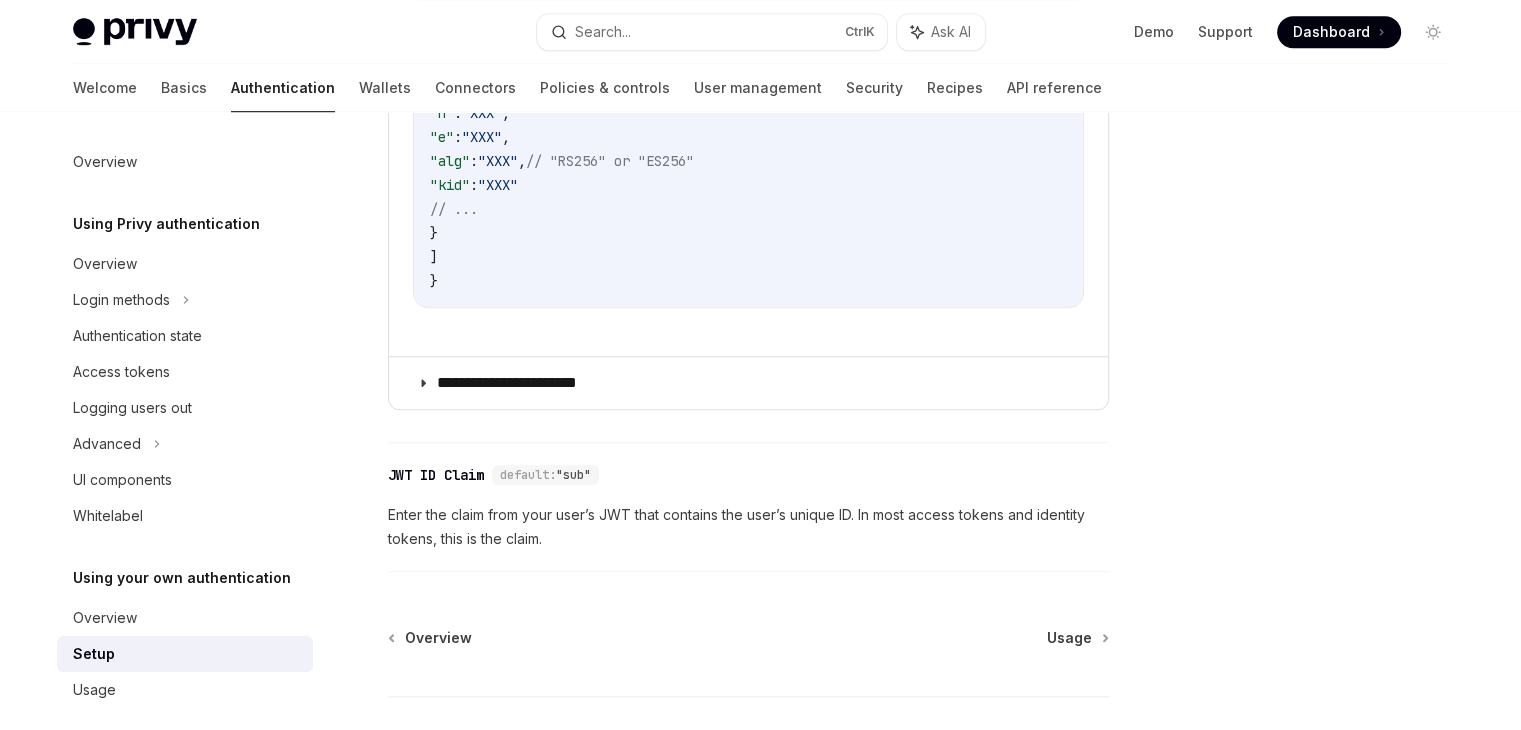 scroll, scrollTop: 1450, scrollLeft: 0, axis: vertical 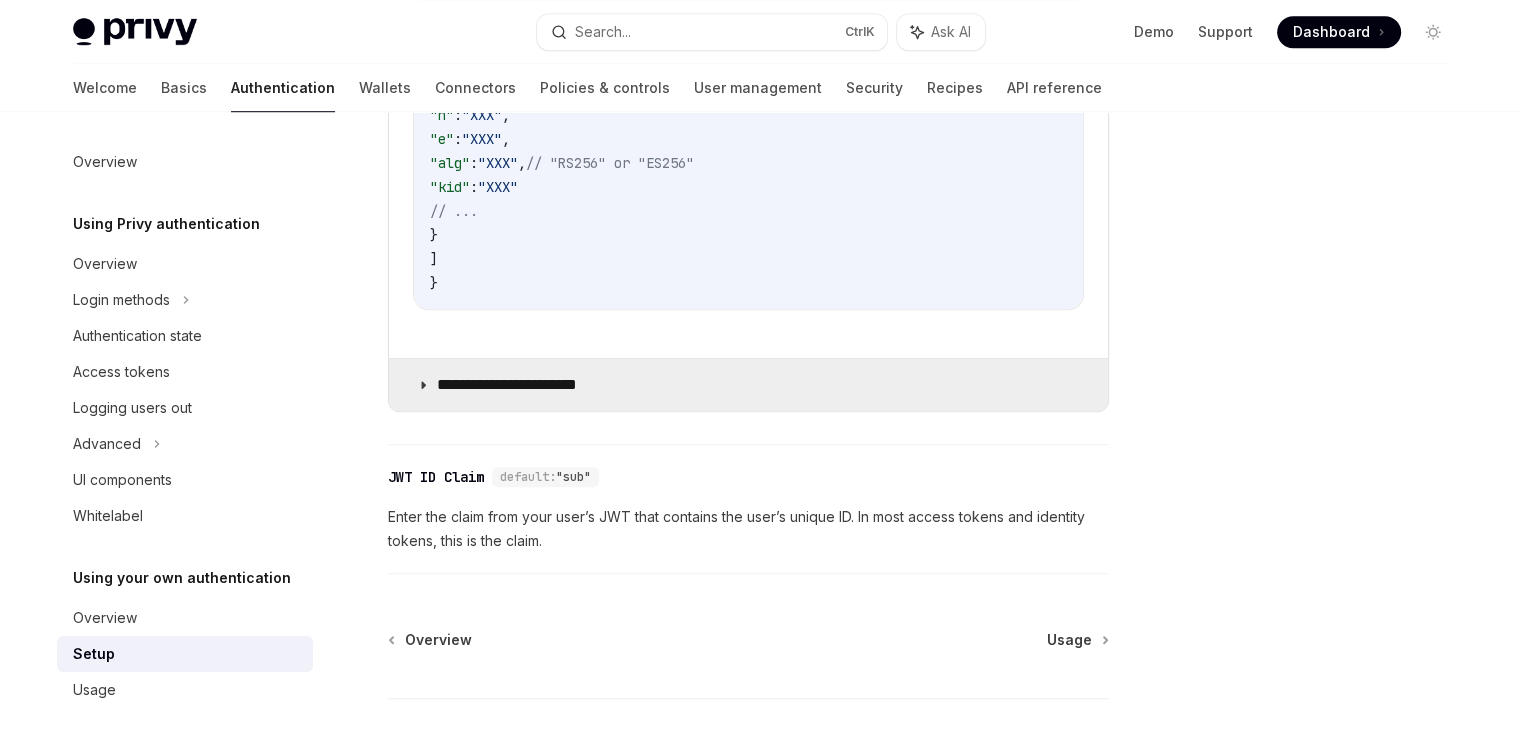 click 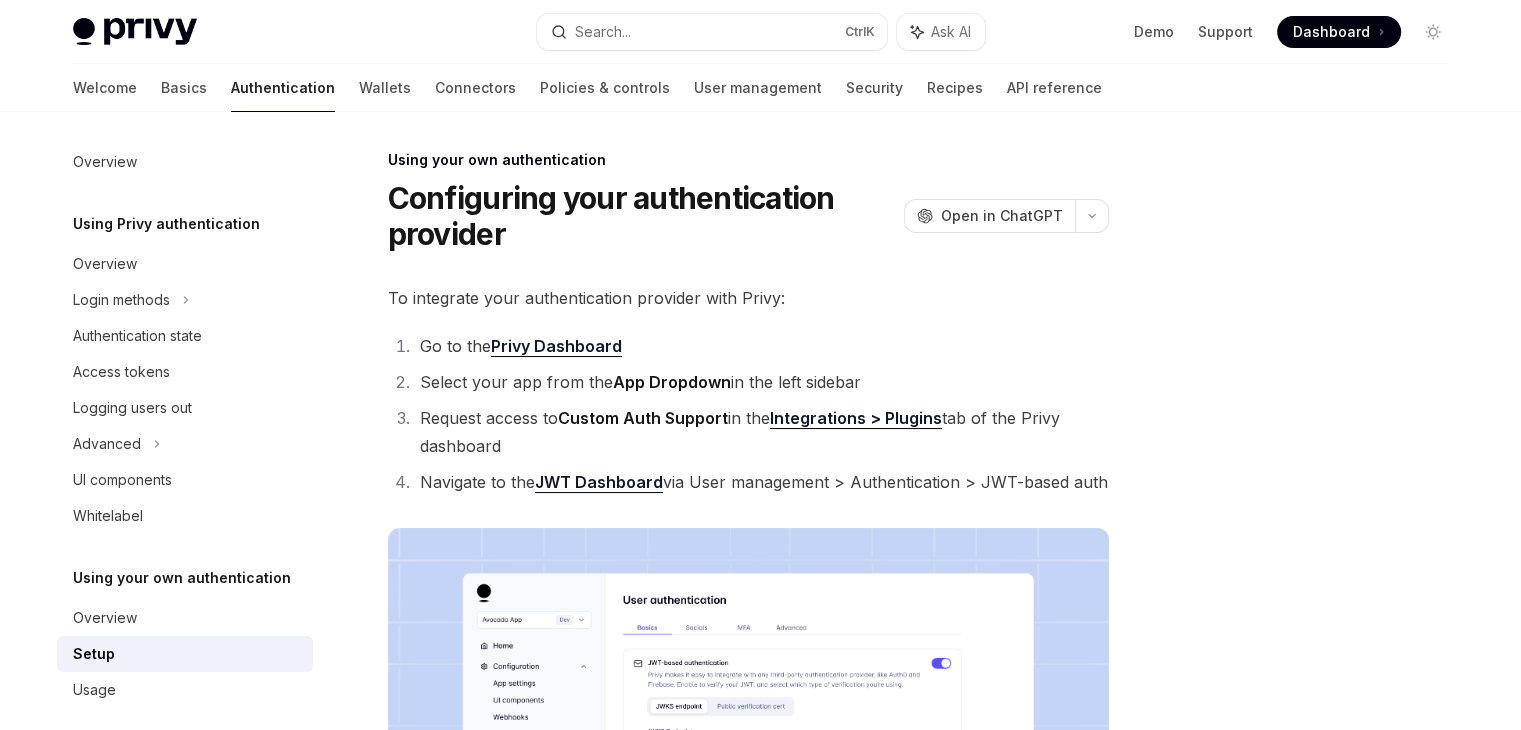 scroll, scrollTop: 0, scrollLeft: 0, axis: both 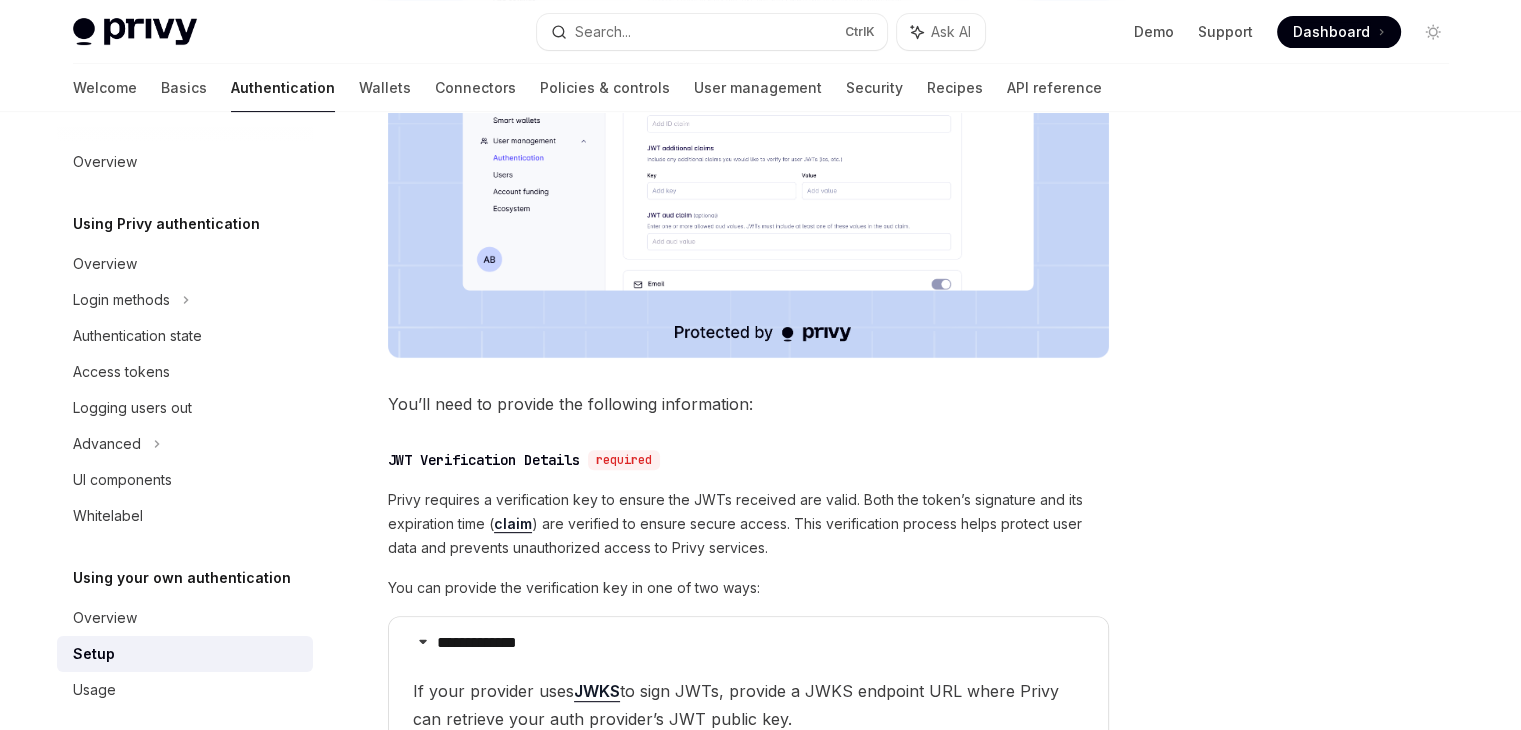 type on "*" 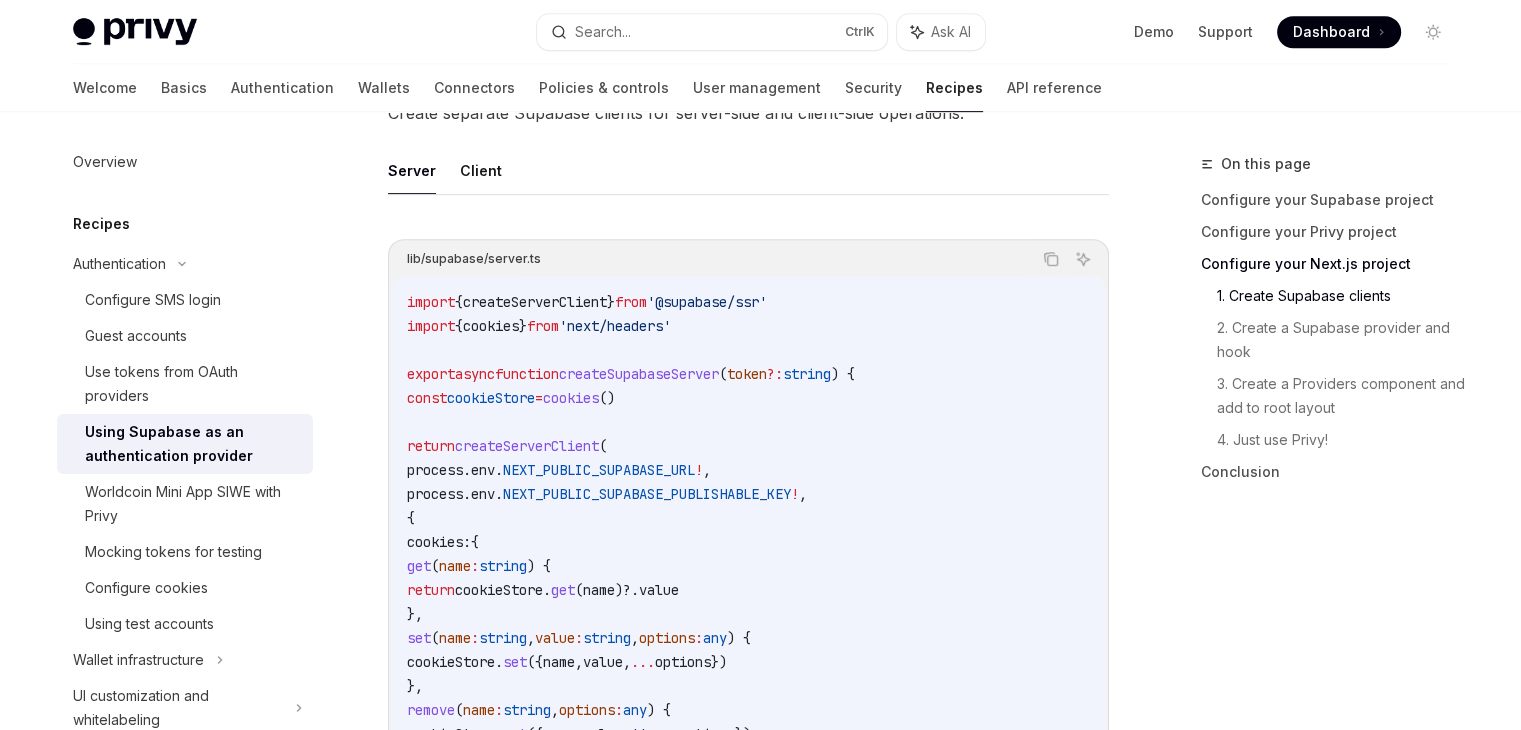 scroll, scrollTop: 984, scrollLeft: 0, axis: vertical 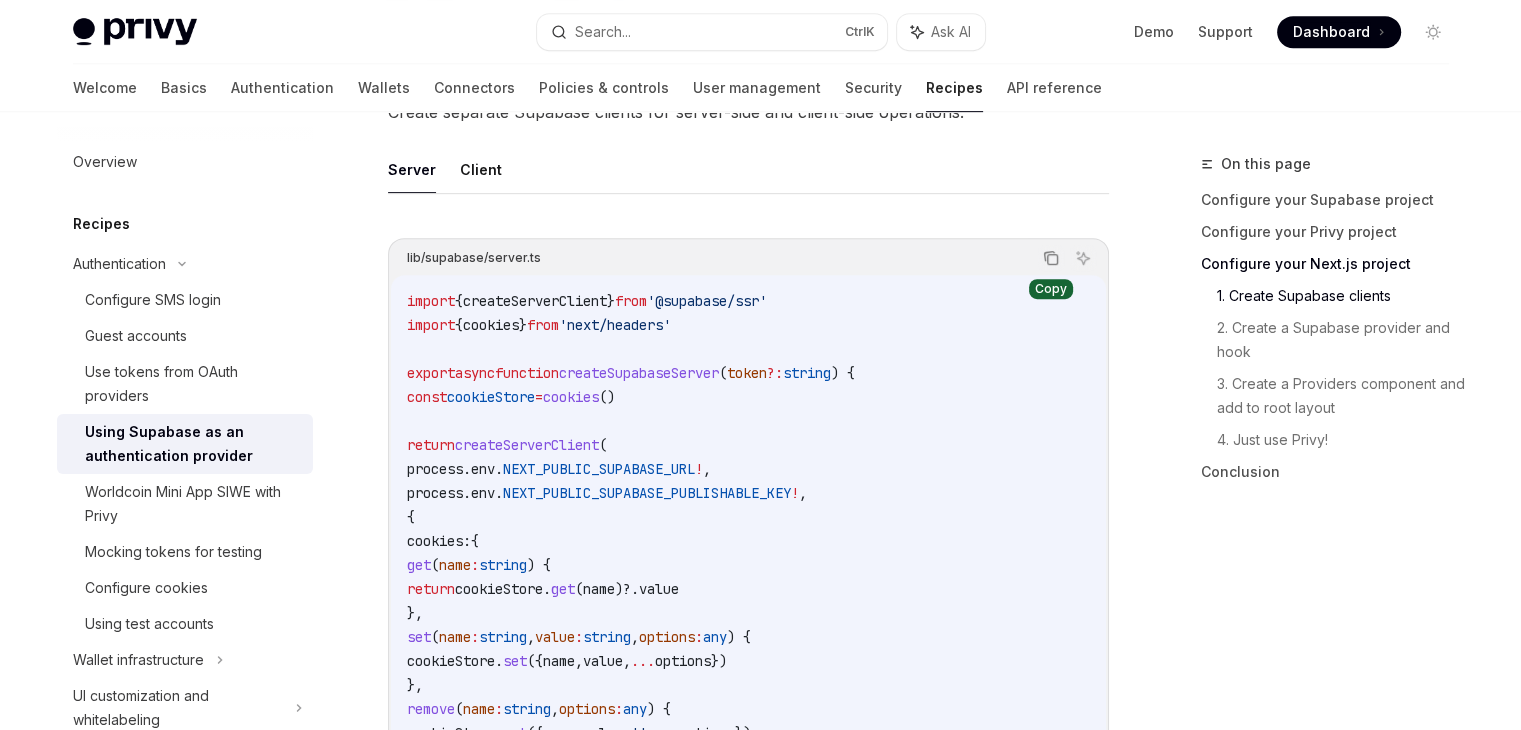 click 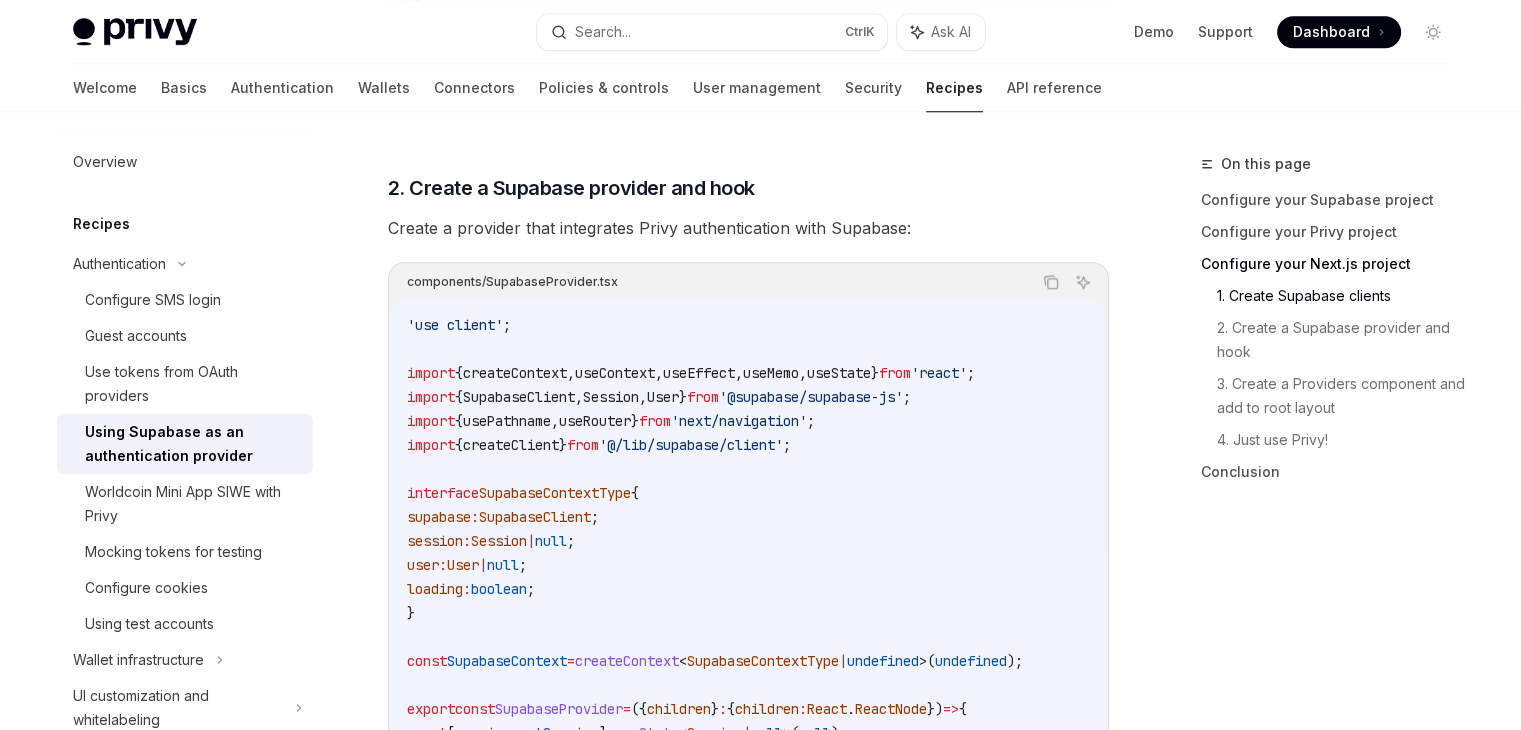 scroll, scrollTop: 1844, scrollLeft: 0, axis: vertical 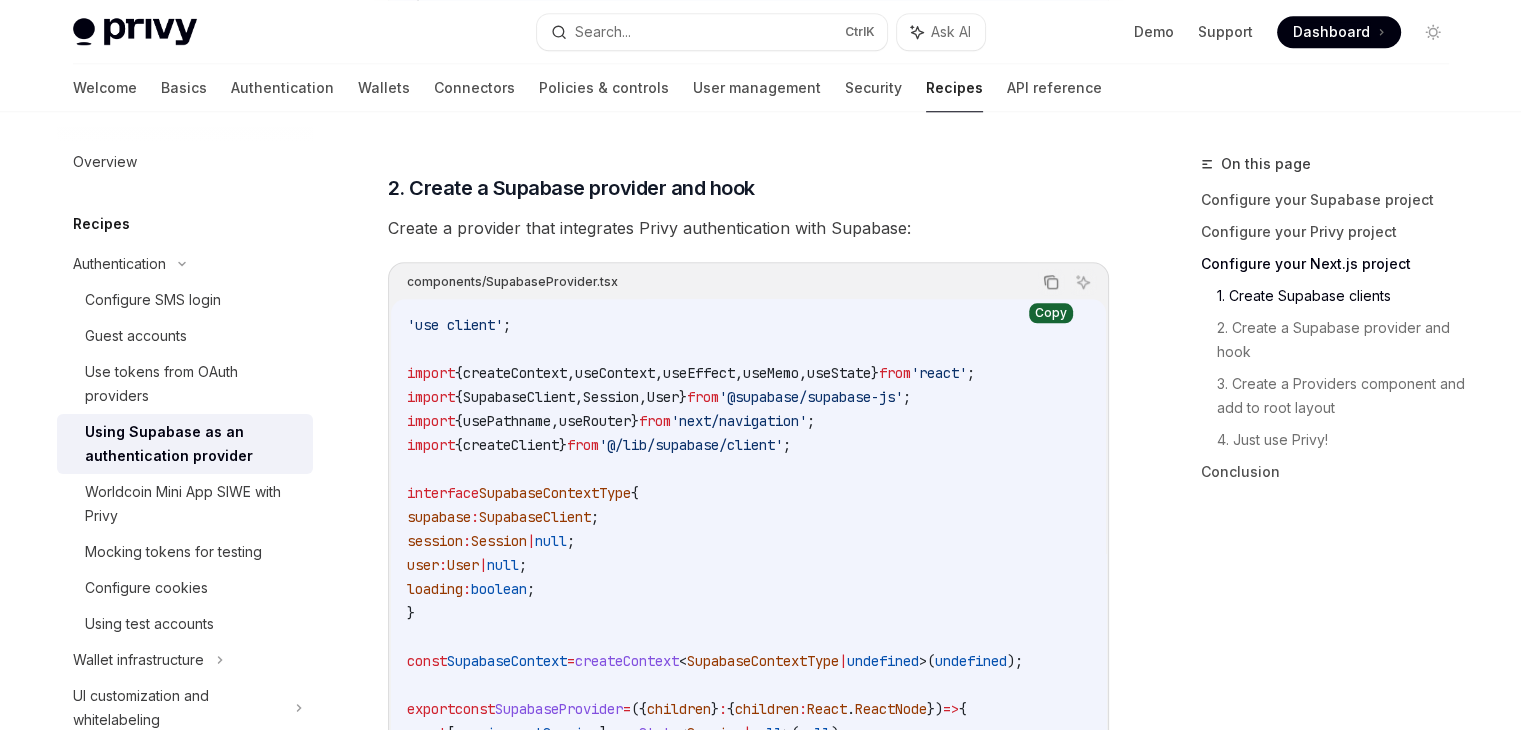 click 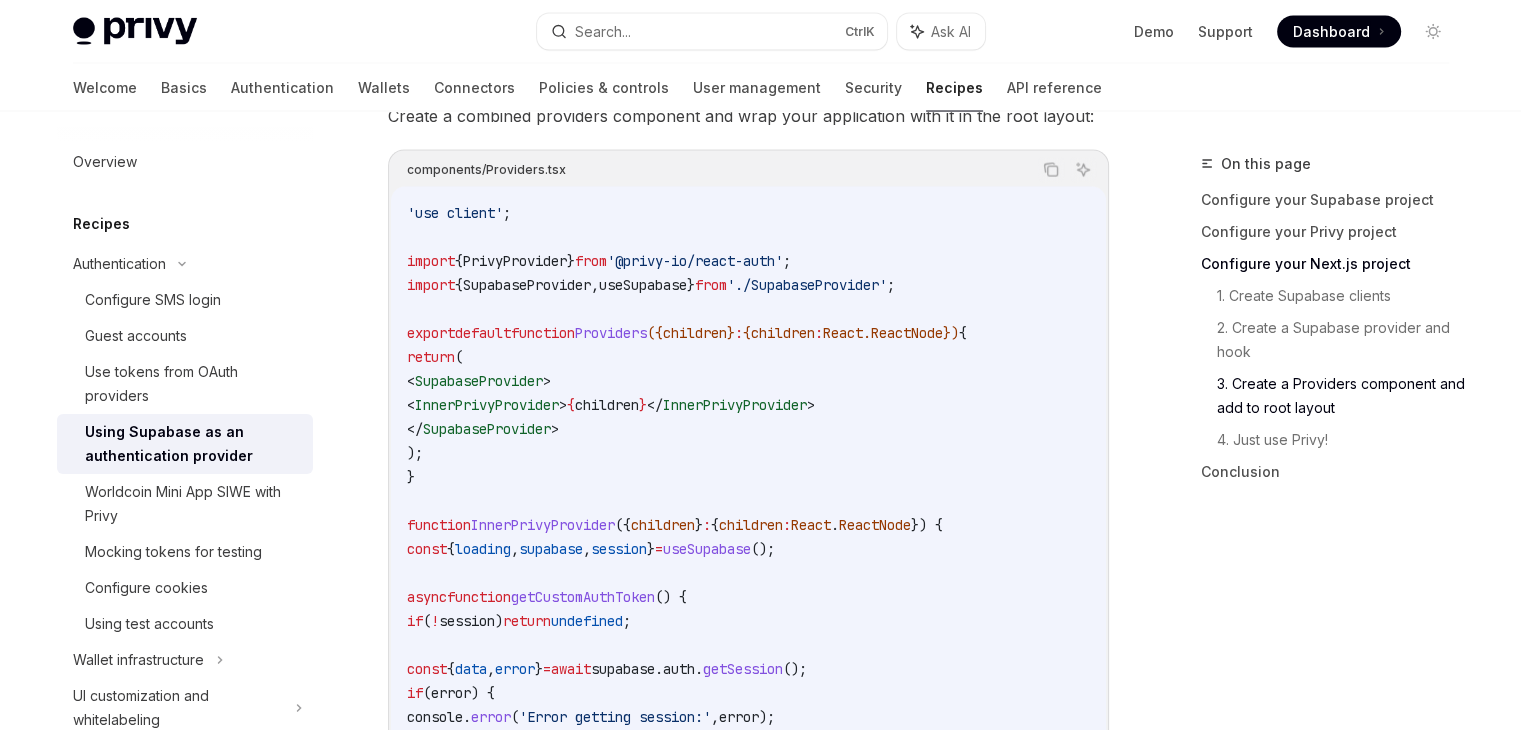 scroll, scrollTop: 3863, scrollLeft: 0, axis: vertical 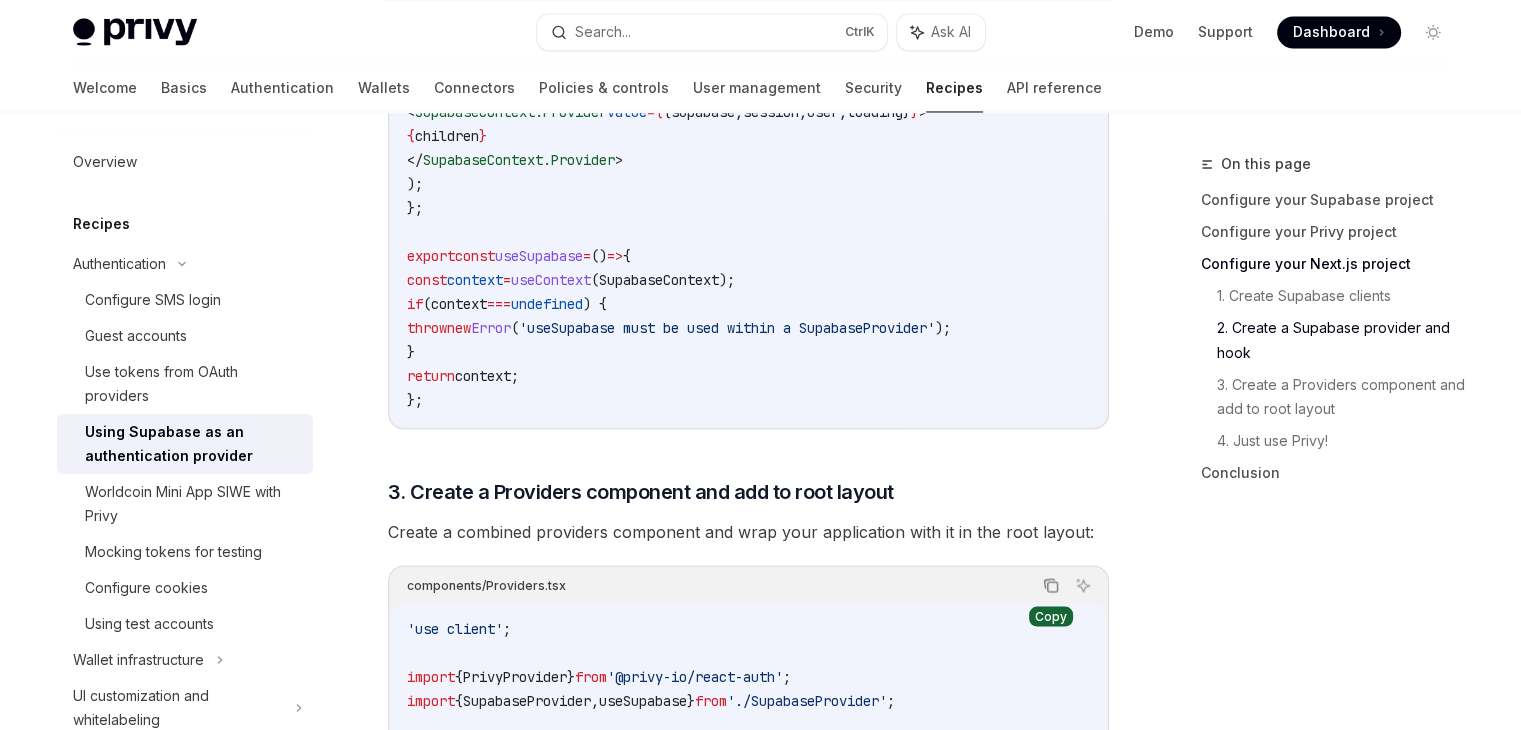 click at bounding box center [1051, 585] 